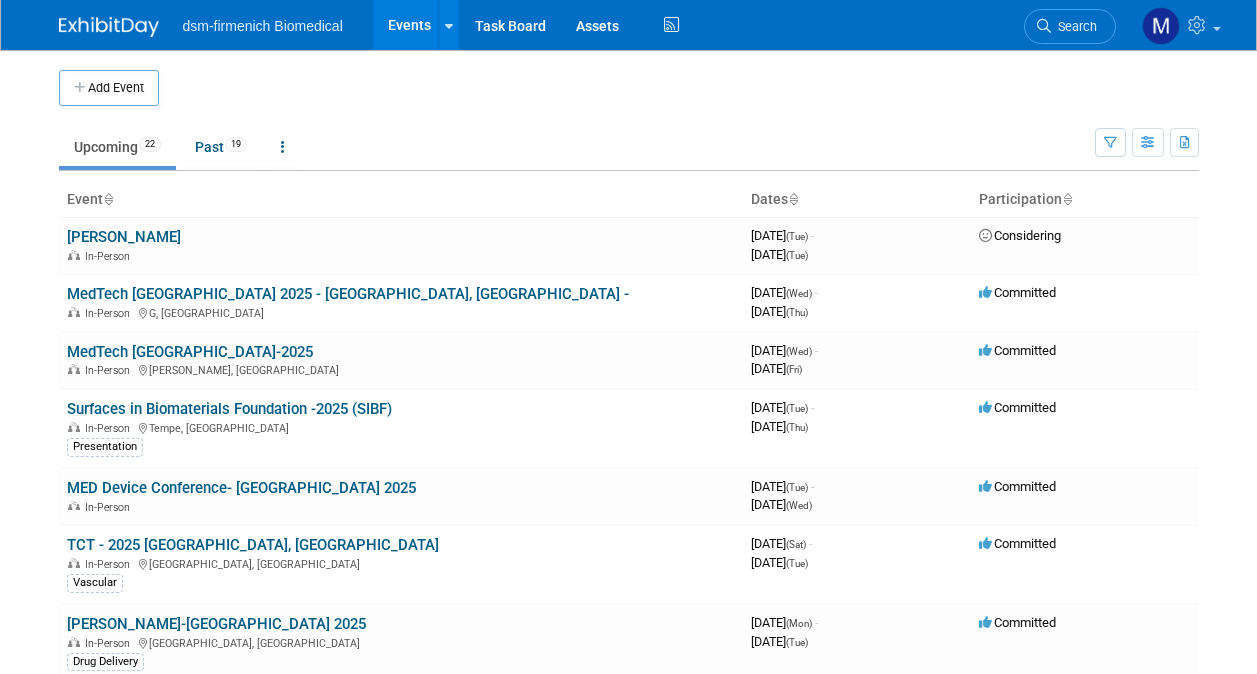 scroll, scrollTop: 0, scrollLeft: 0, axis: both 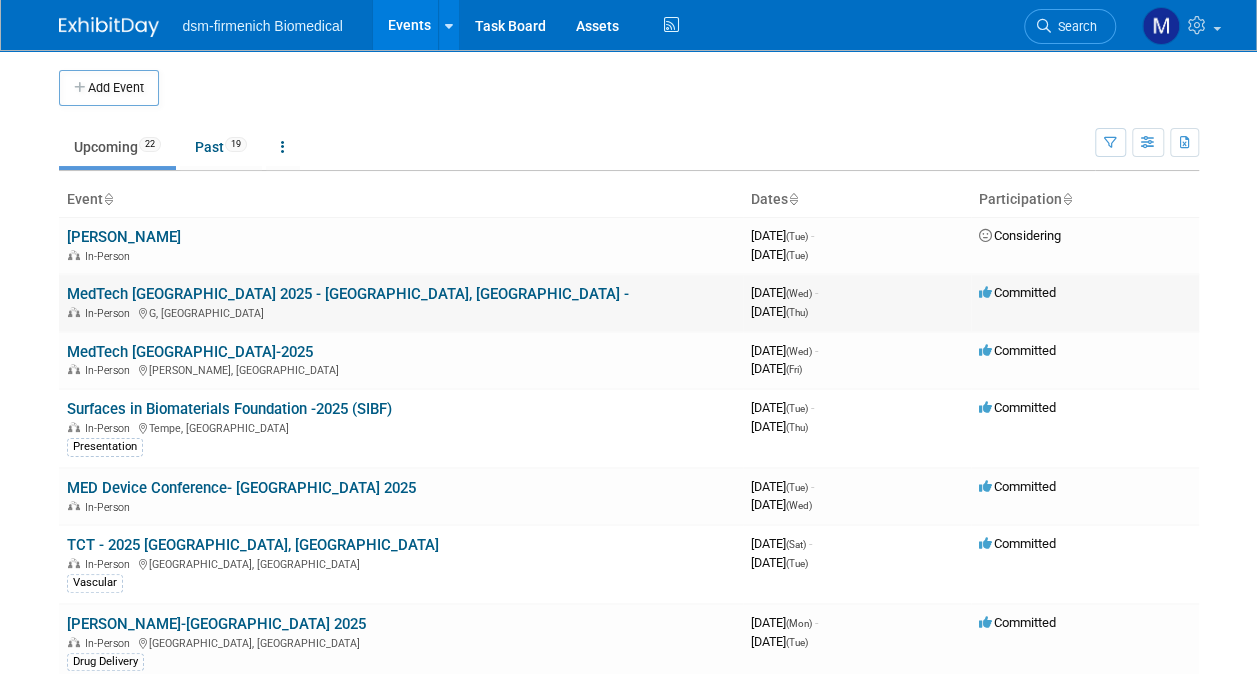 click on "Committed" at bounding box center [1085, 302] 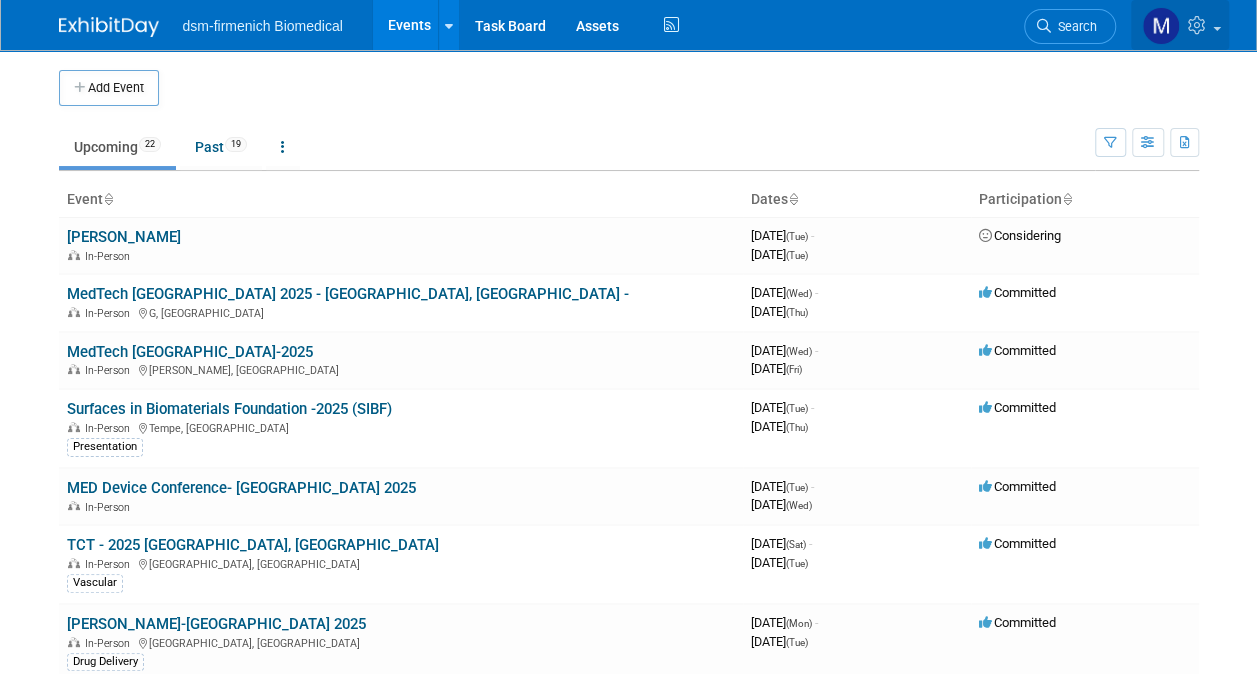 click at bounding box center [1180, 25] 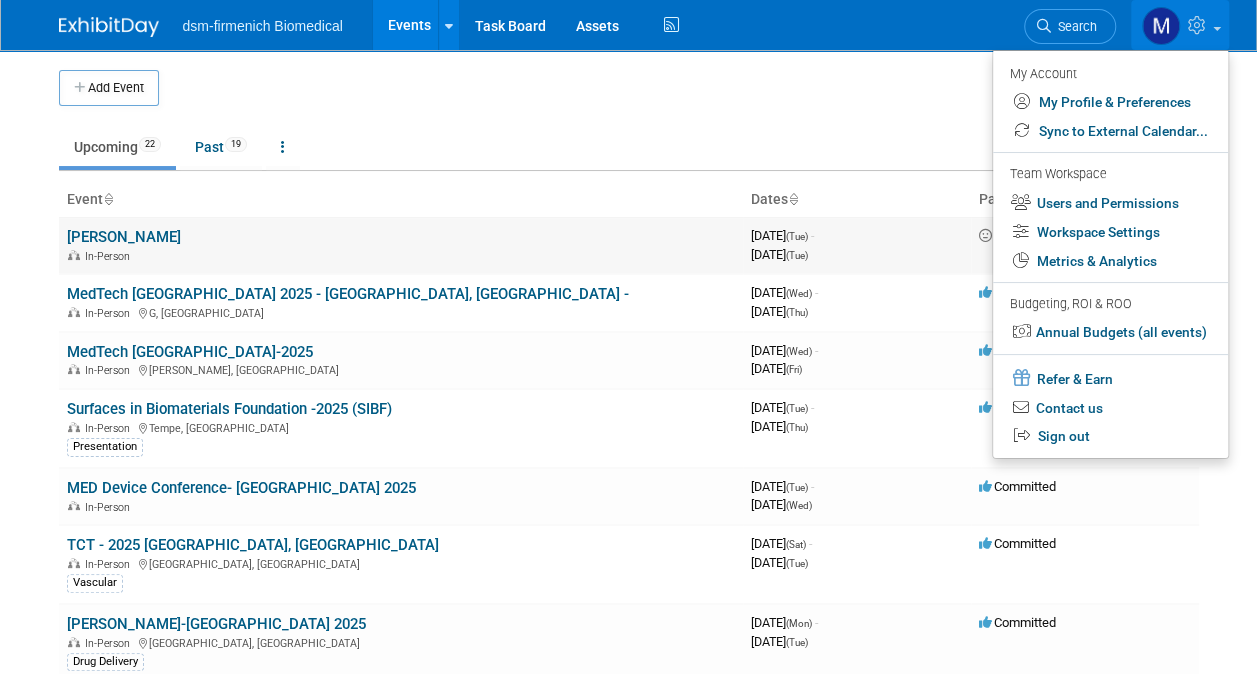 click on "In-Person" at bounding box center (401, 255) 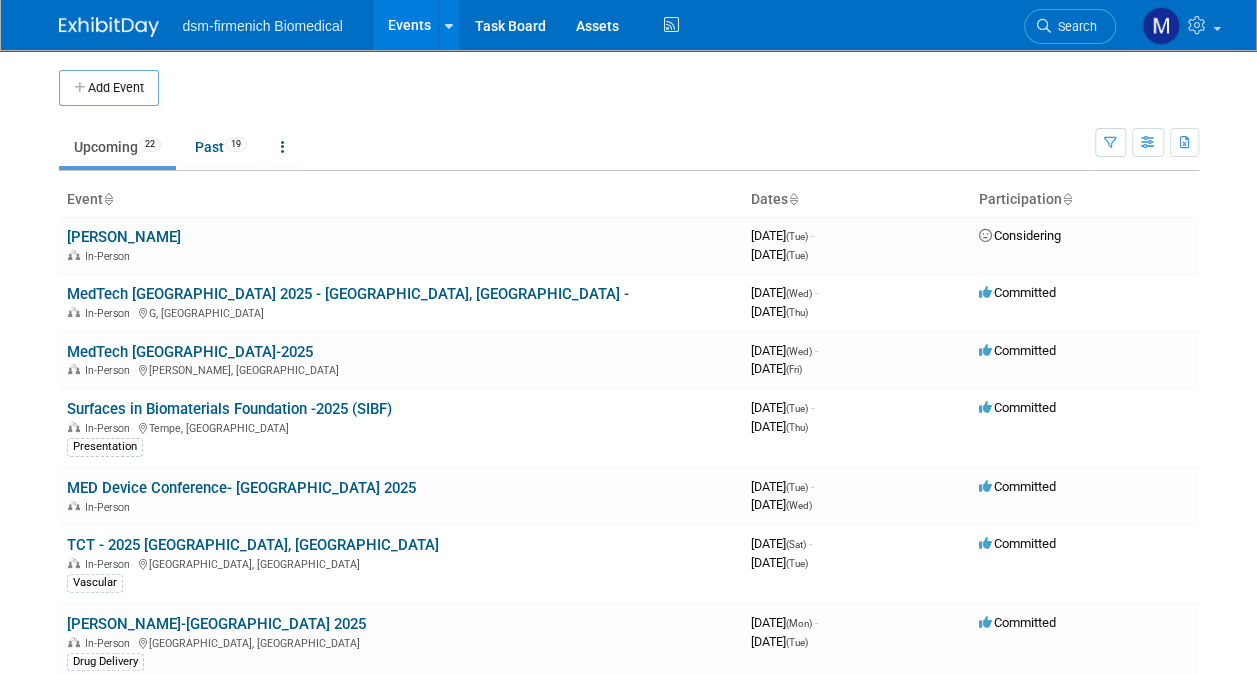 click on "Upcoming
22" at bounding box center [117, 147] 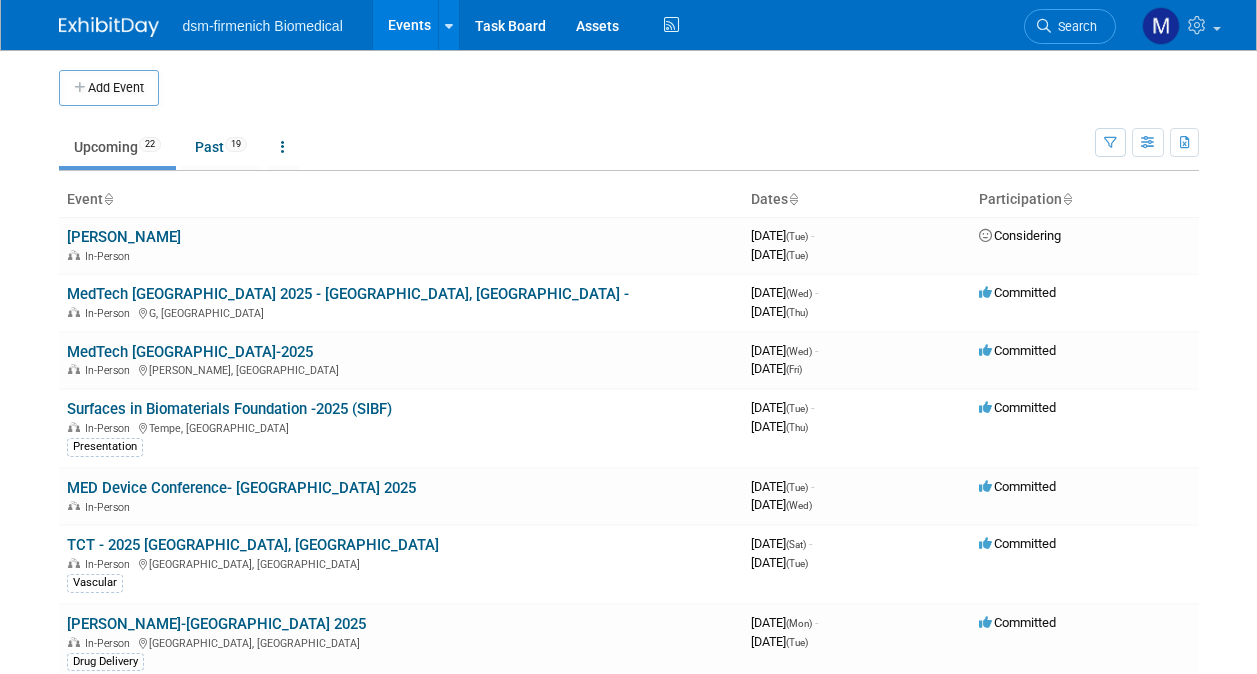 scroll, scrollTop: 0, scrollLeft: 0, axis: both 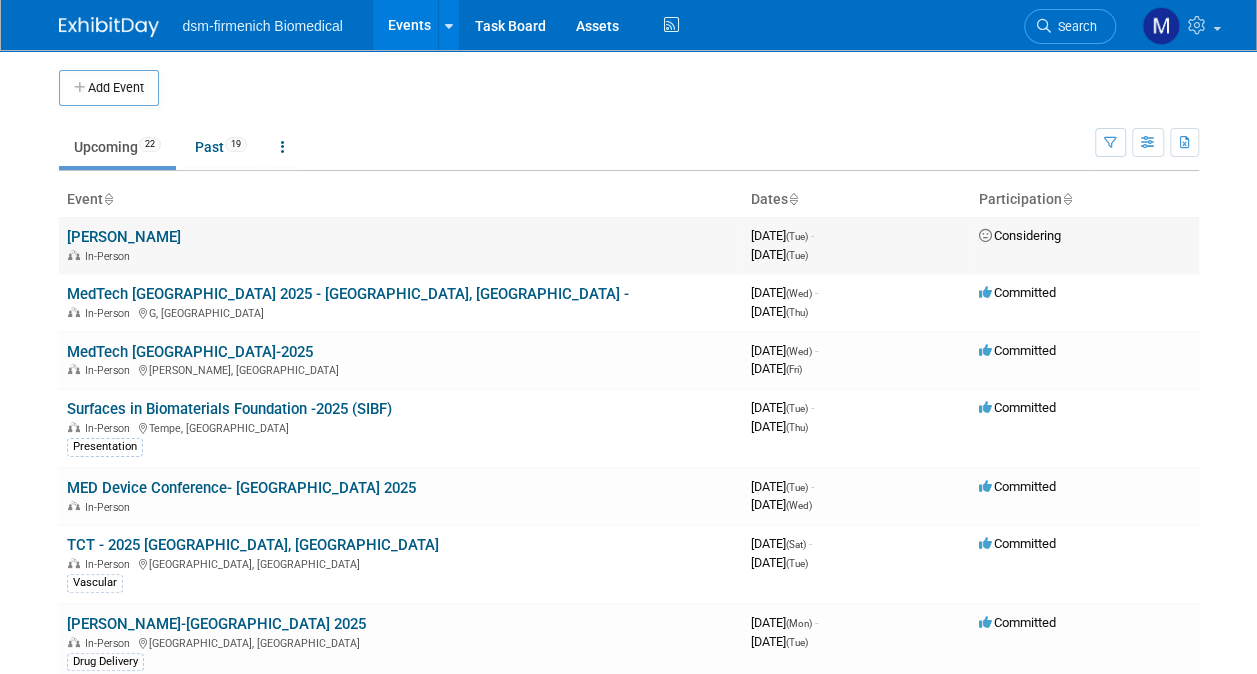 click on "PODD
In-Person" at bounding box center (401, 245) 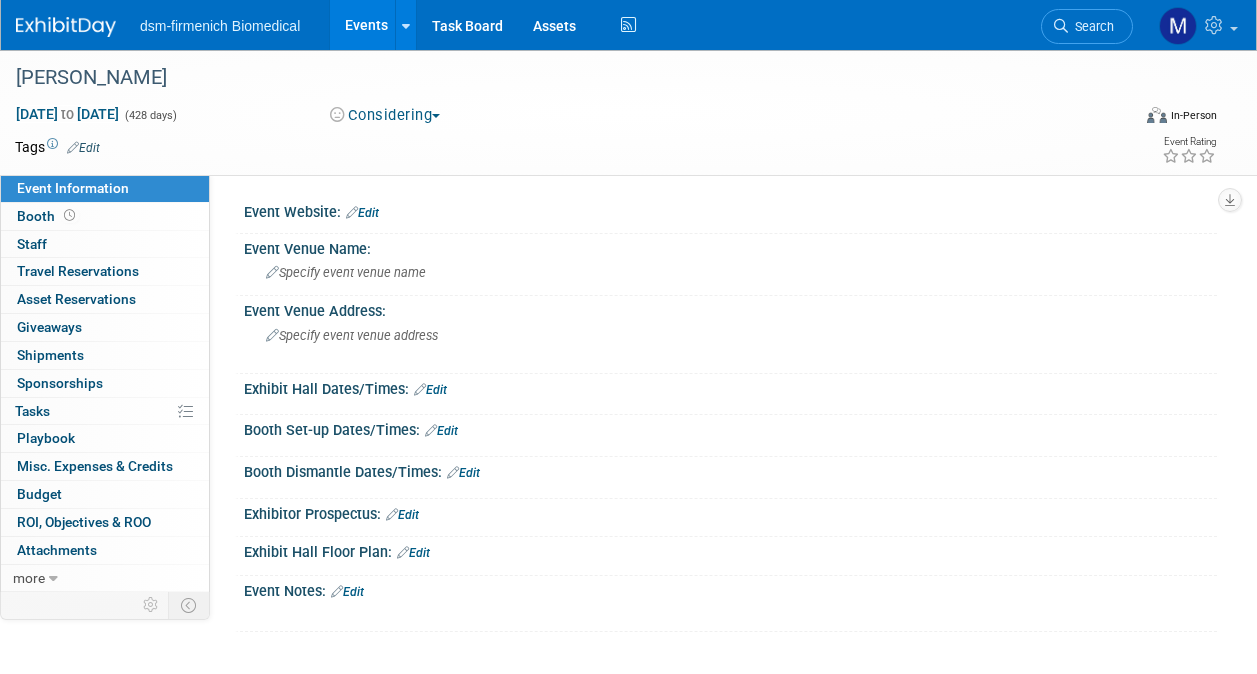 scroll, scrollTop: 0, scrollLeft: 0, axis: both 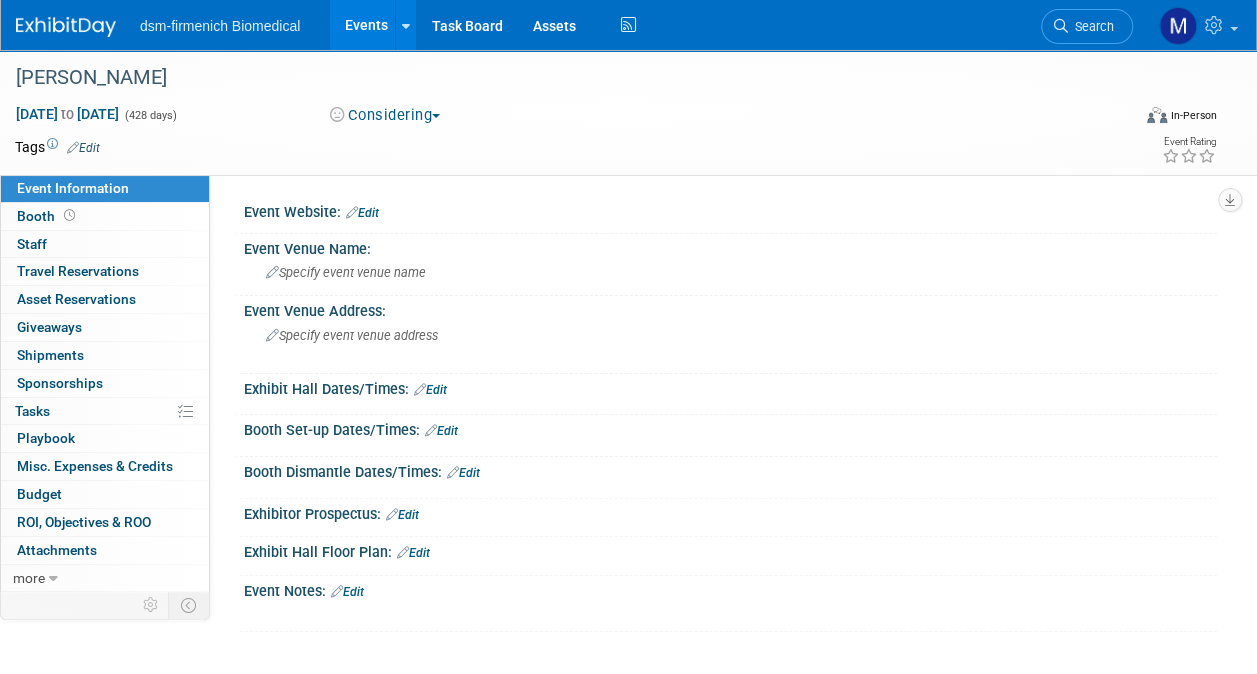 click on "Jul 1, 2025  to  Sep 1, 2026" at bounding box center (67, 114) 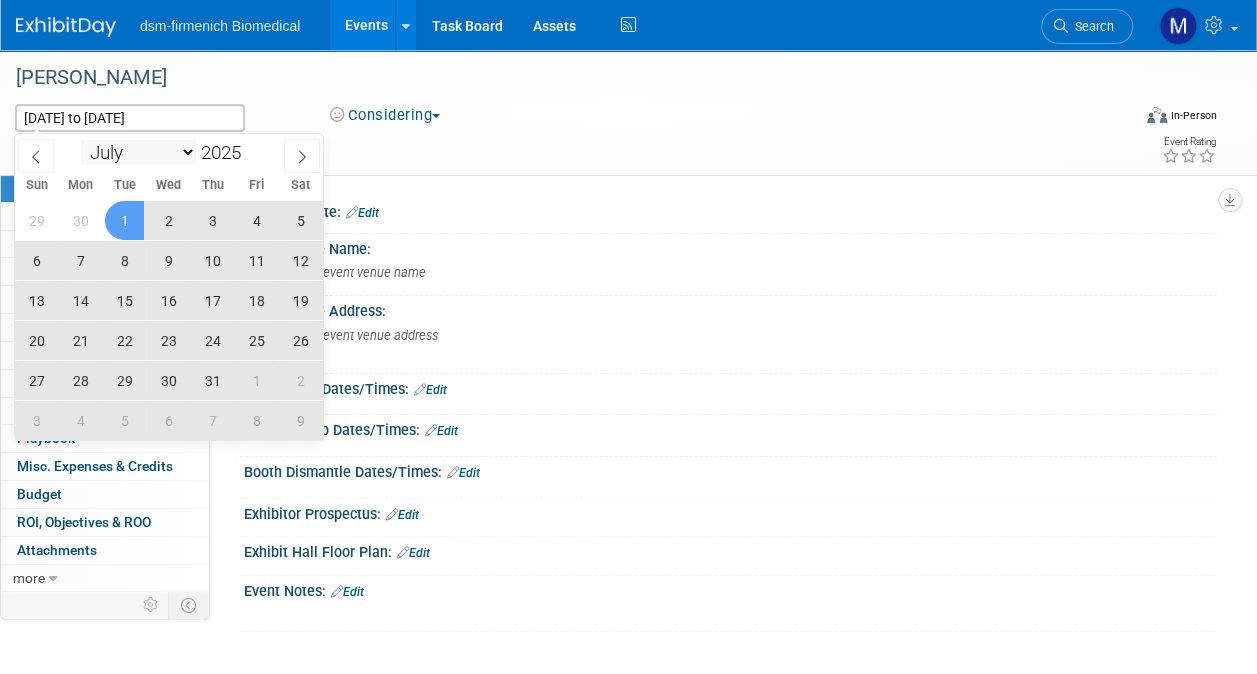 click on "January February March April May June July August September October November December" at bounding box center [138, 152] 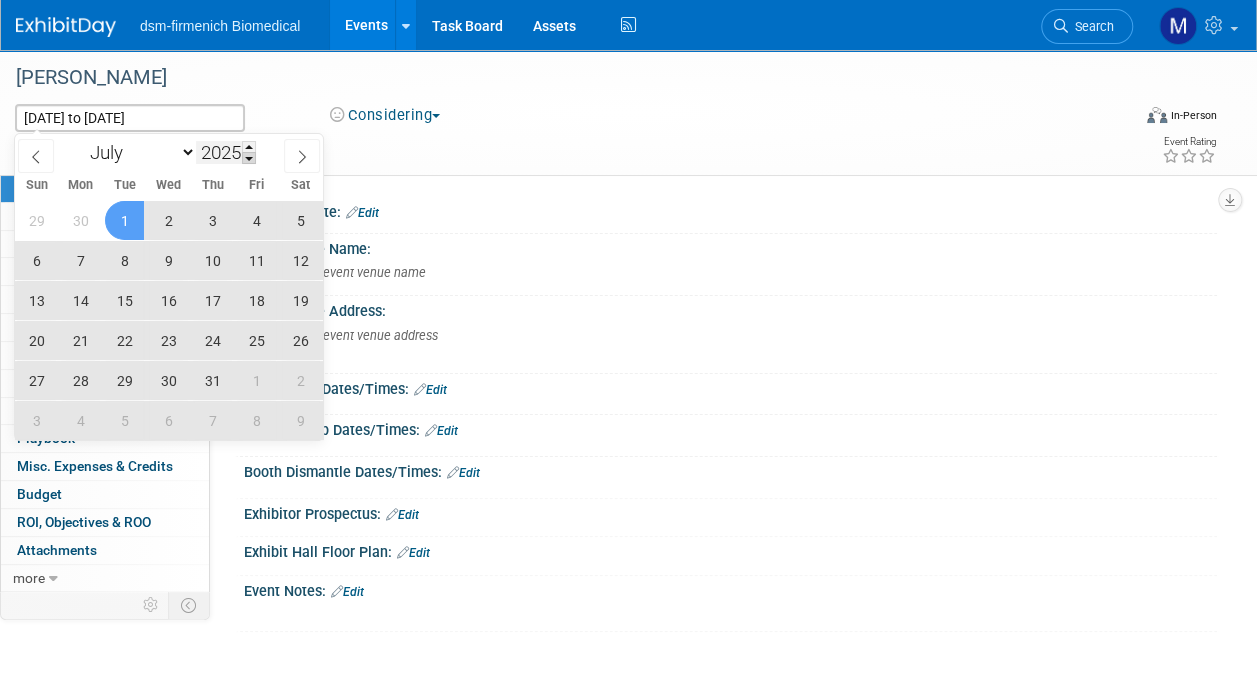 click at bounding box center [249, 158] 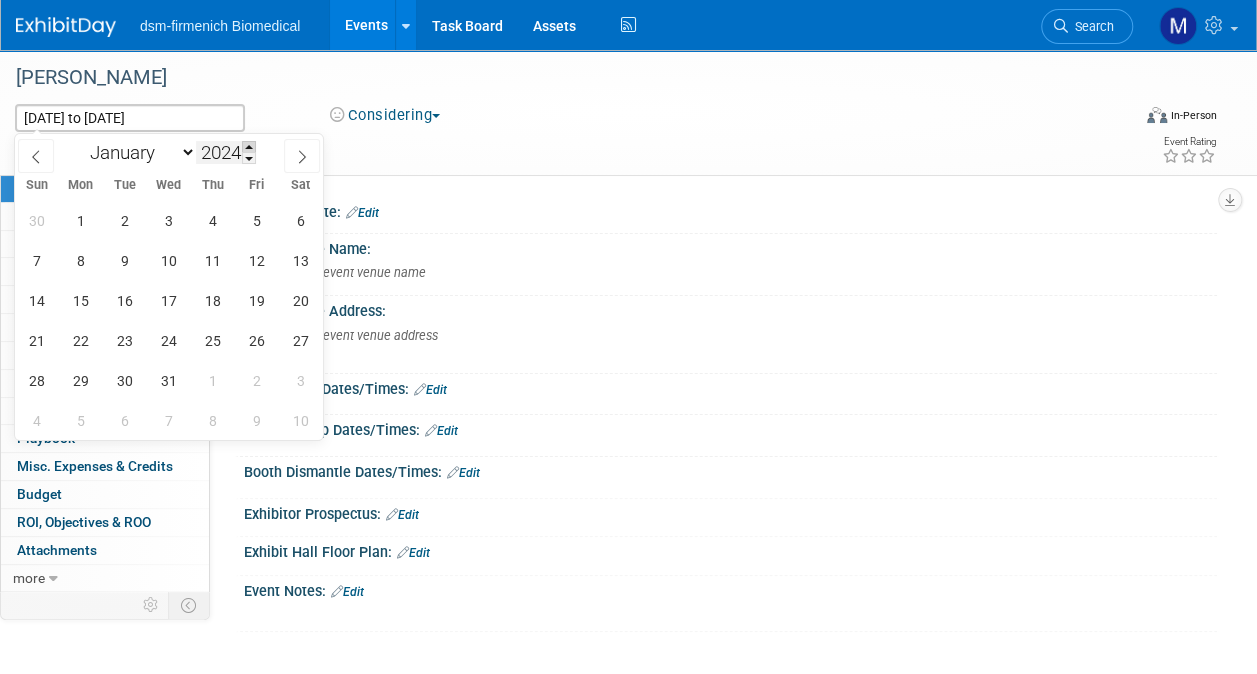 click on "January February March April May June July August September October November December 2024" at bounding box center (168, 151) 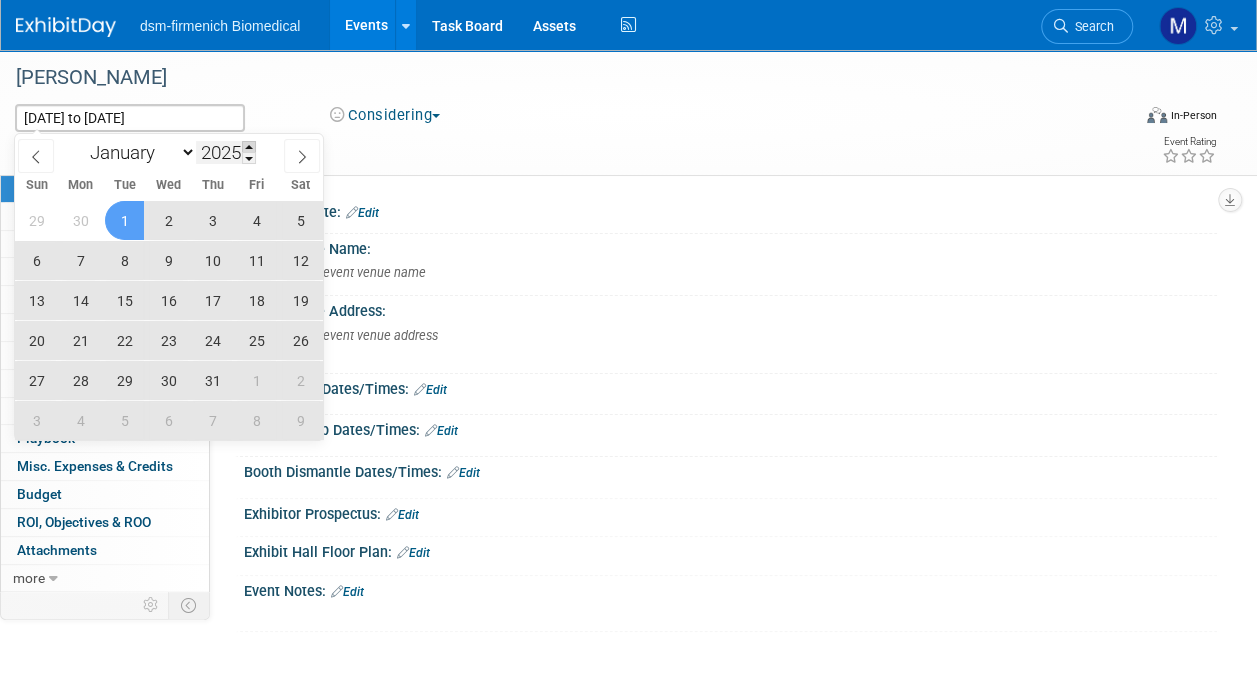click at bounding box center (249, 147) 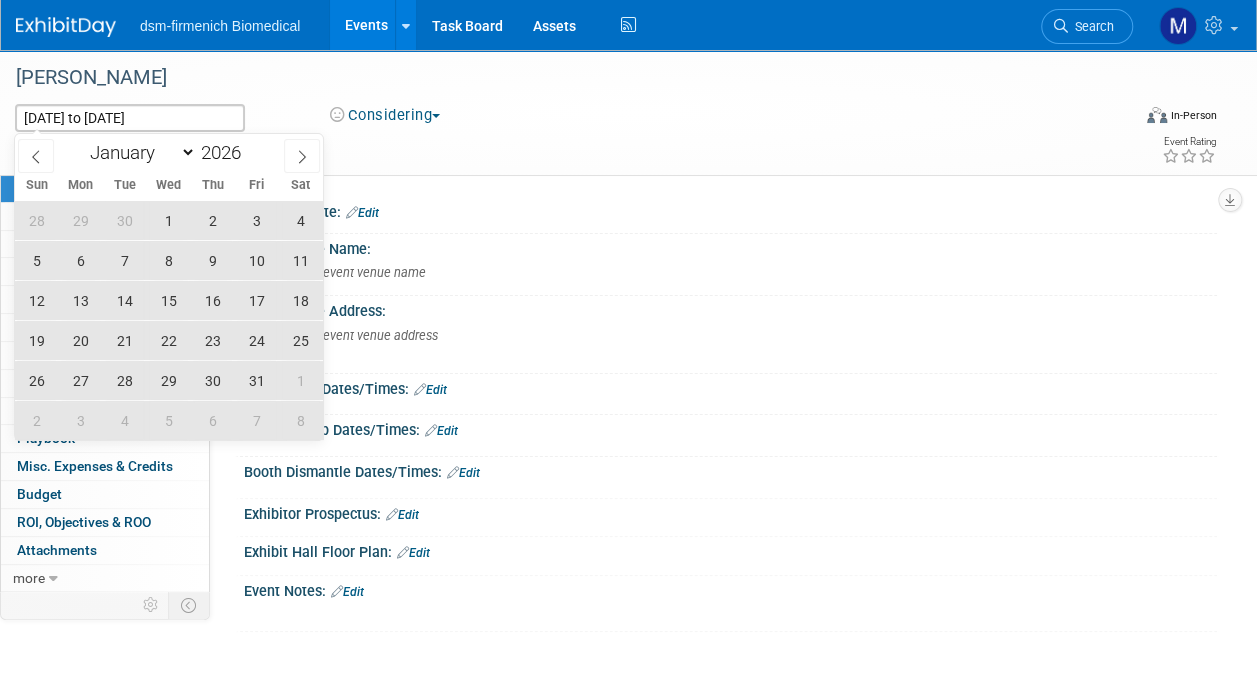 click at bounding box center (556, 147) 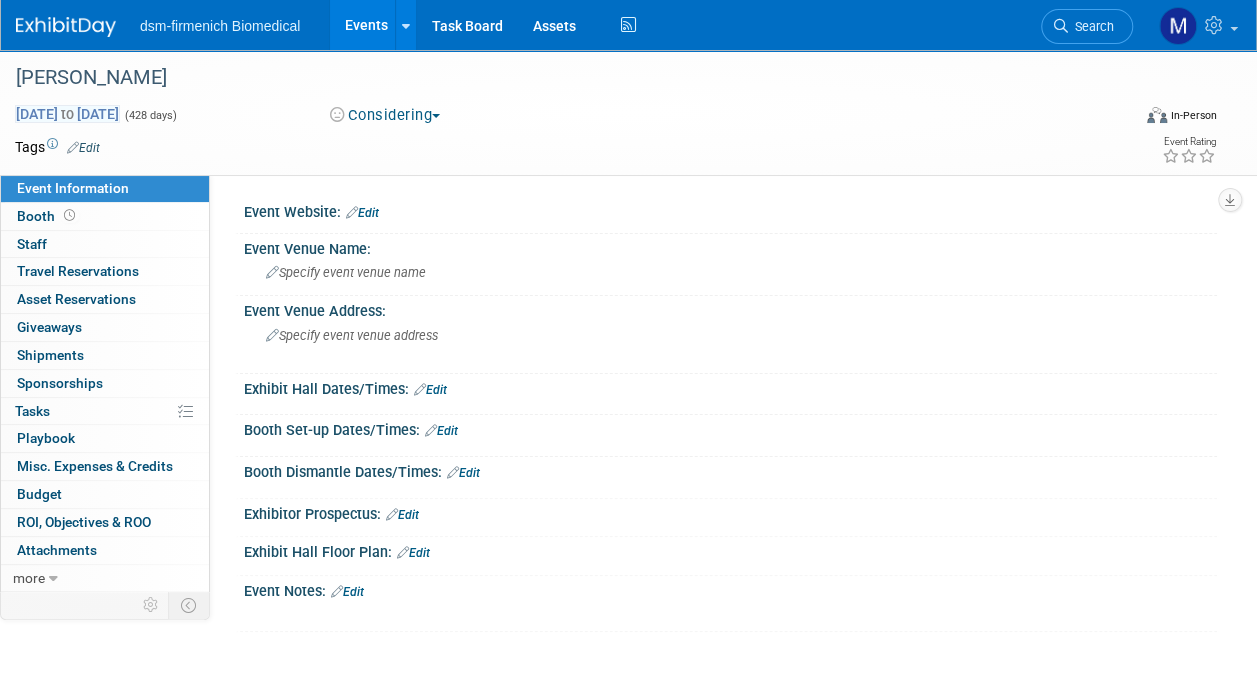 click on "Jul 1, 2025  to  Sep 1, 2026" at bounding box center (67, 114) 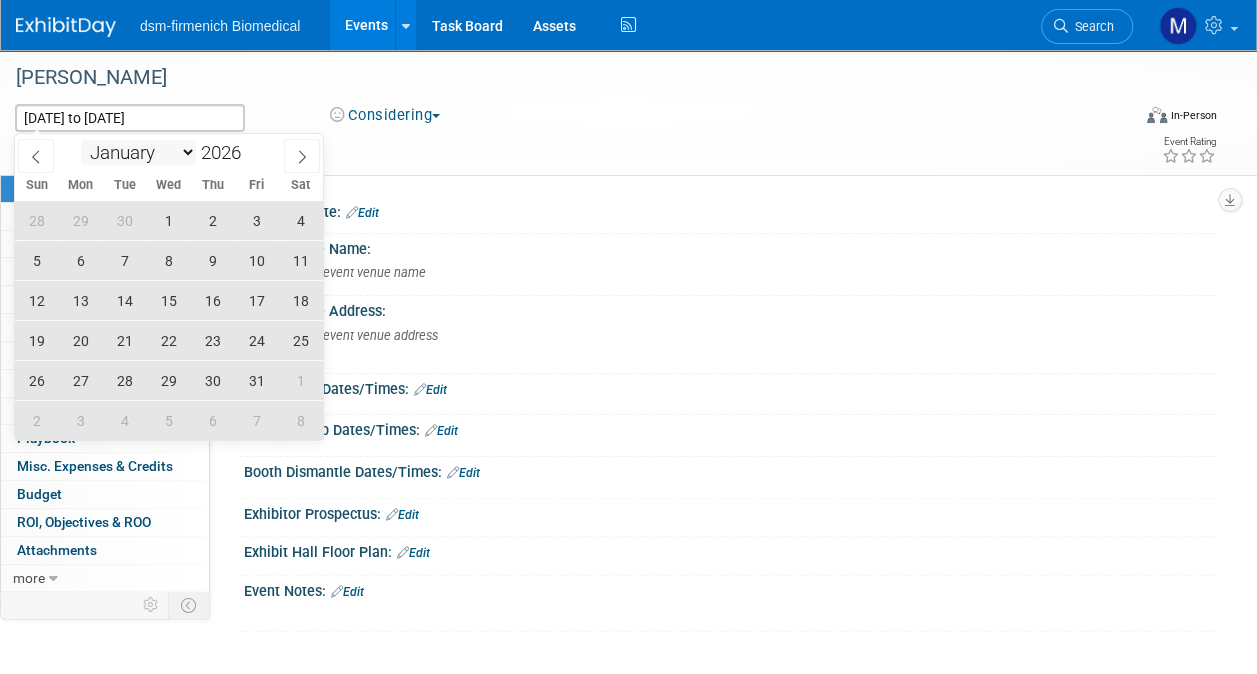 click on "January February March April May June July August September October November December" at bounding box center [138, 152] 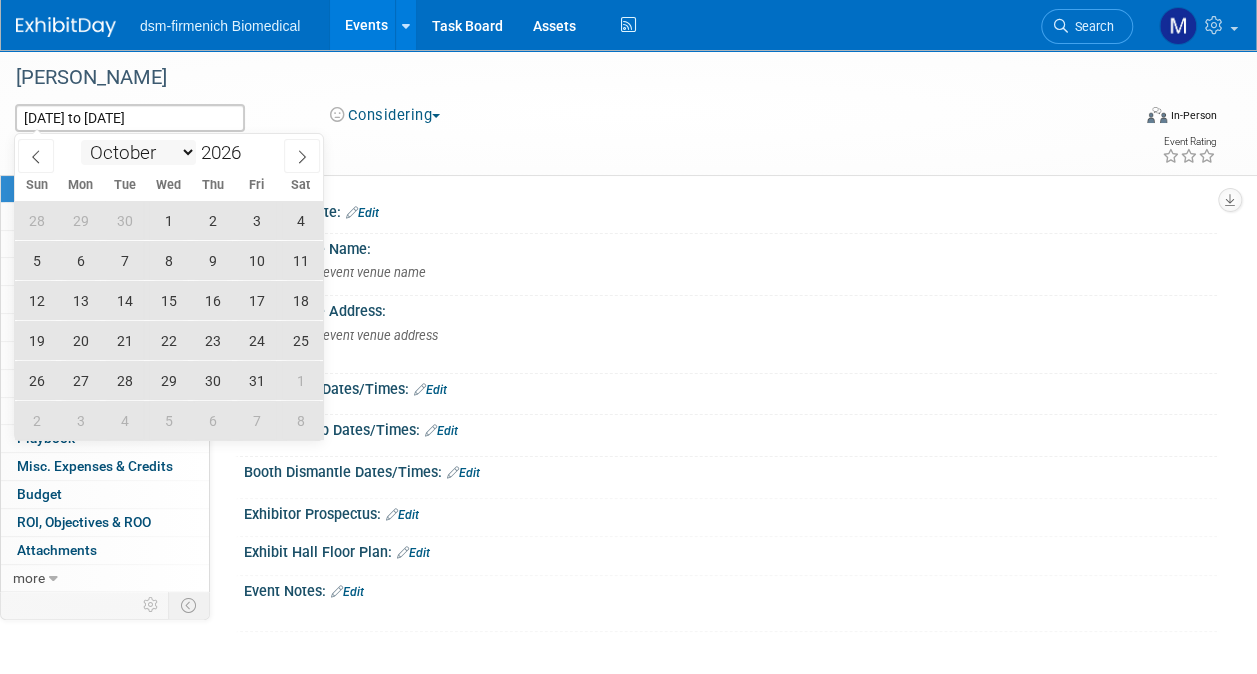 click on "January February March April May June July August September October November December" at bounding box center (138, 152) 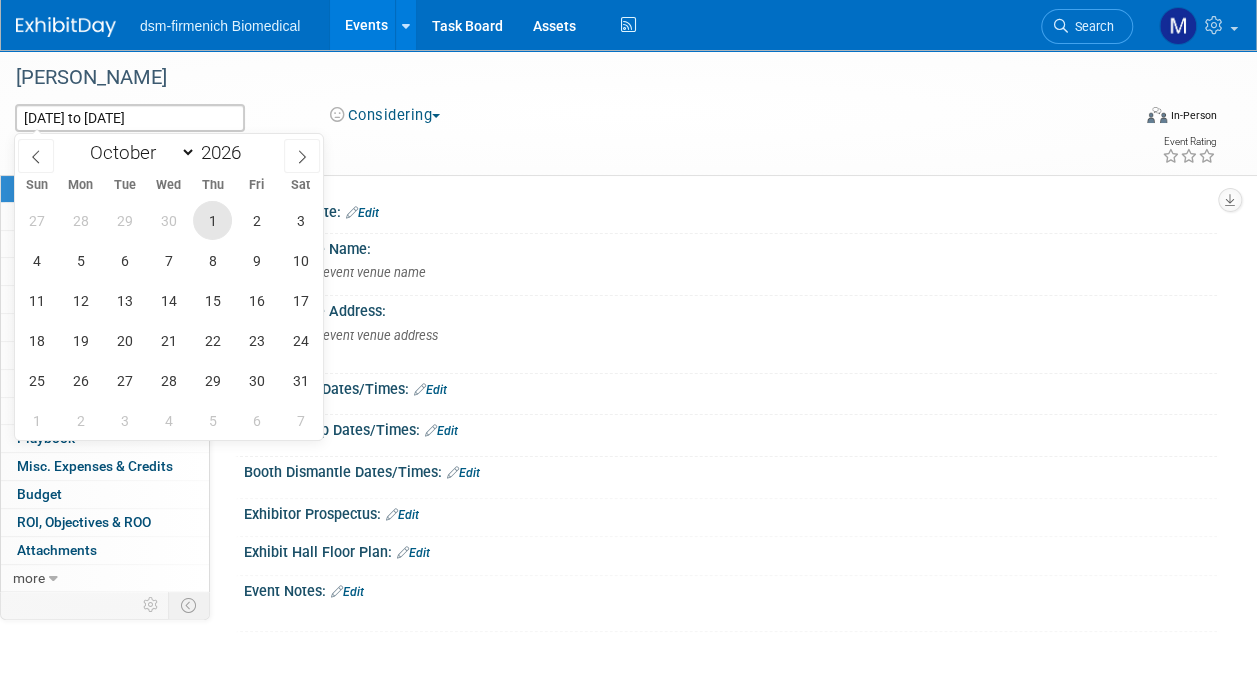 click on "1" at bounding box center [212, 220] 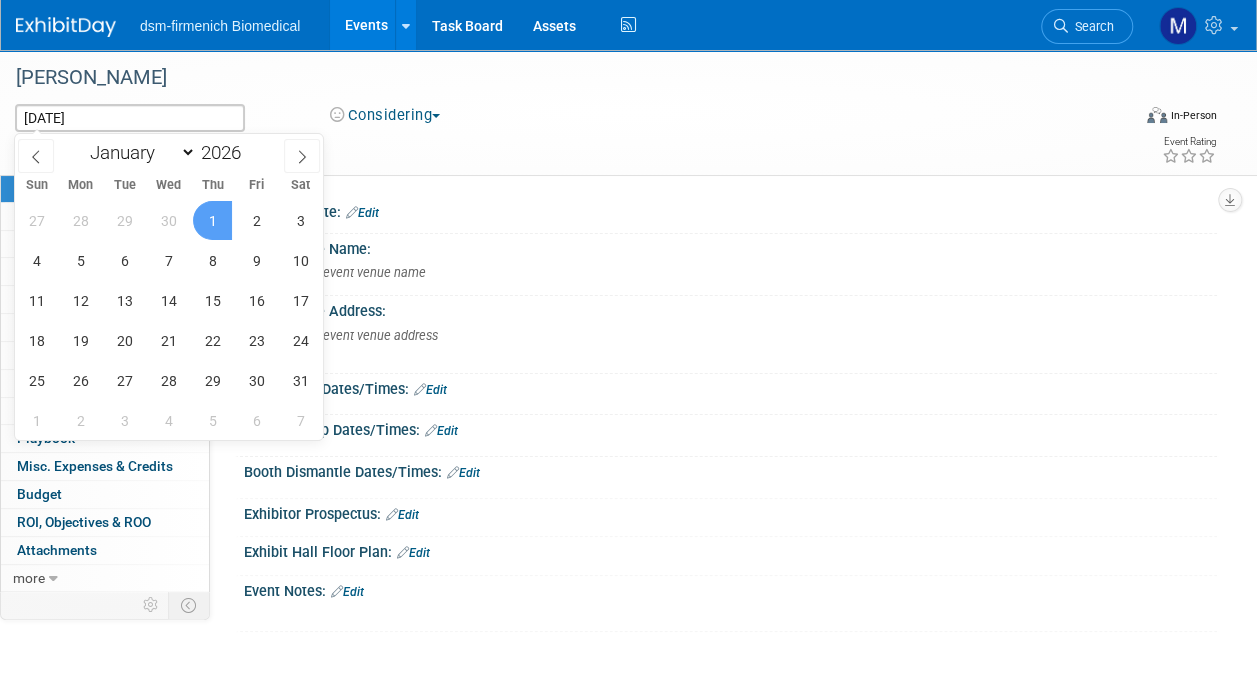 click on "1" at bounding box center (212, 220) 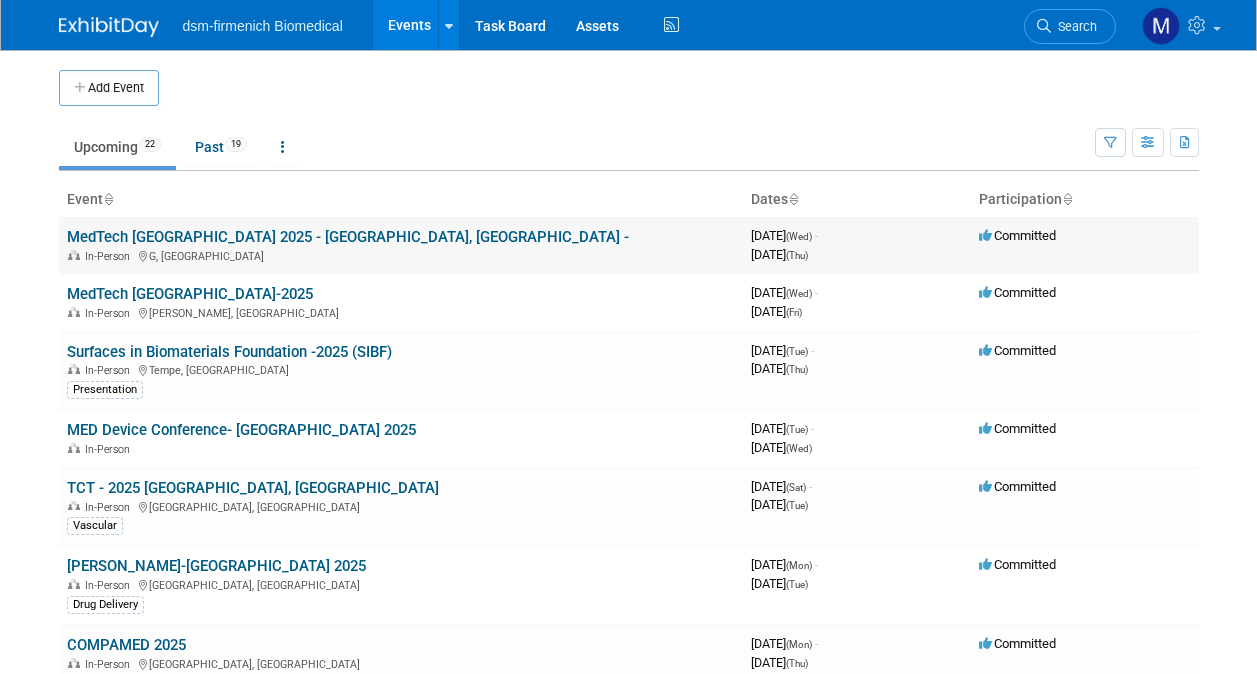 scroll, scrollTop: 0, scrollLeft: 0, axis: both 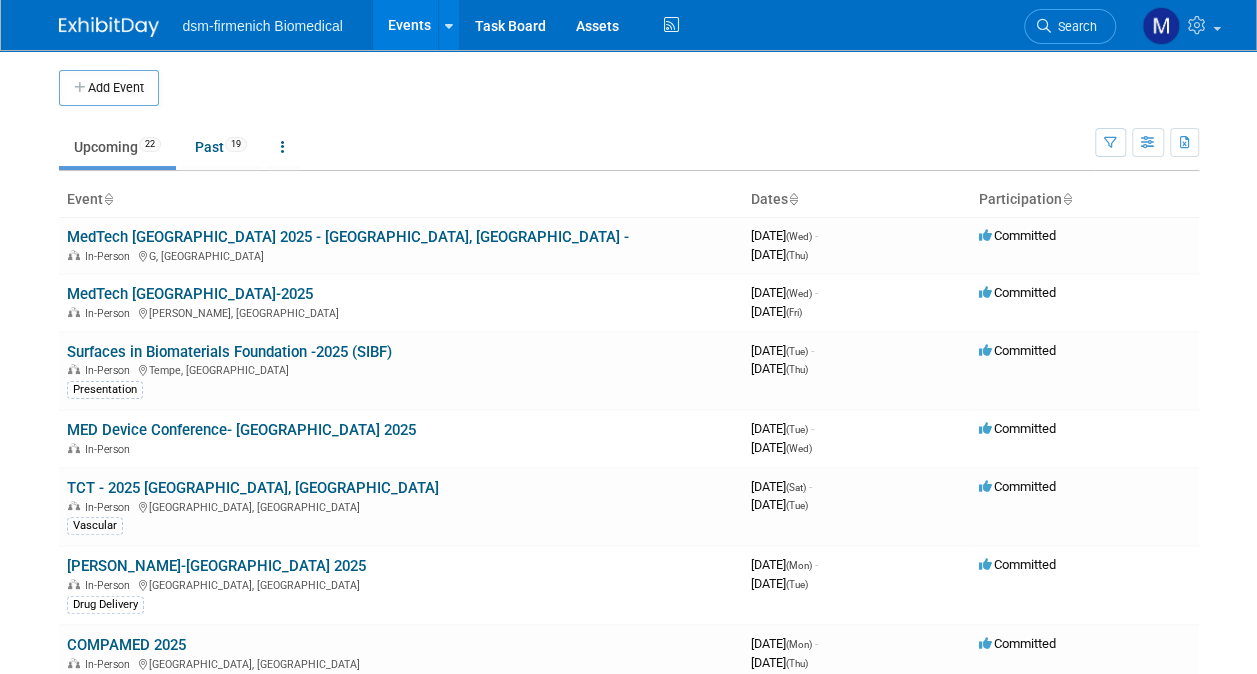 click on "Surfaces in Biomaterials Foundation -2025 (SIBF)" at bounding box center (229, 352) 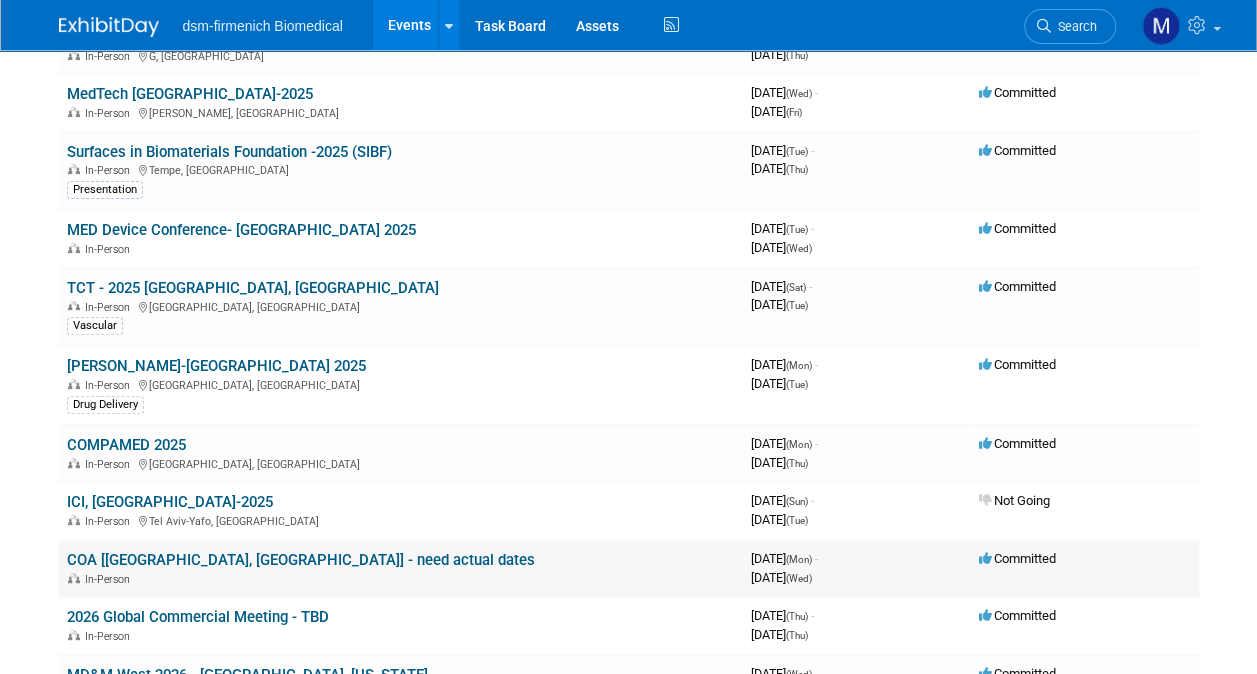 scroll, scrollTop: 300, scrollLeft: 0, axis: vertical 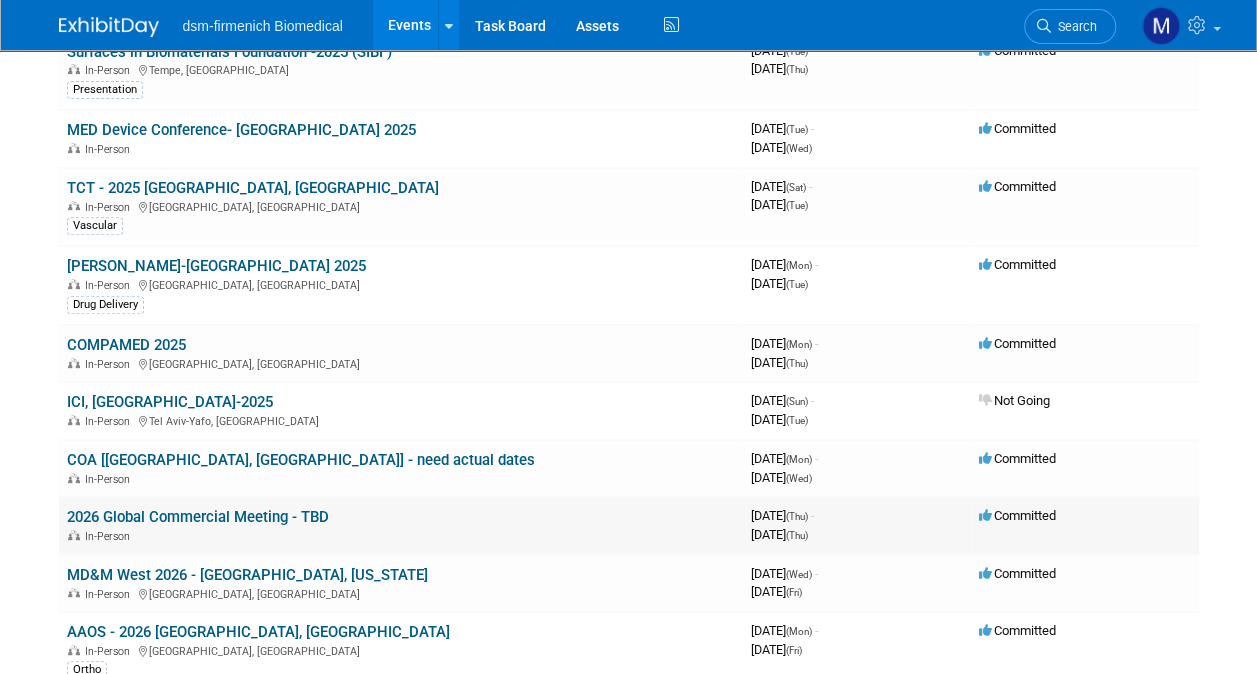 click on "In-Person" at bounding box center (401, 535) 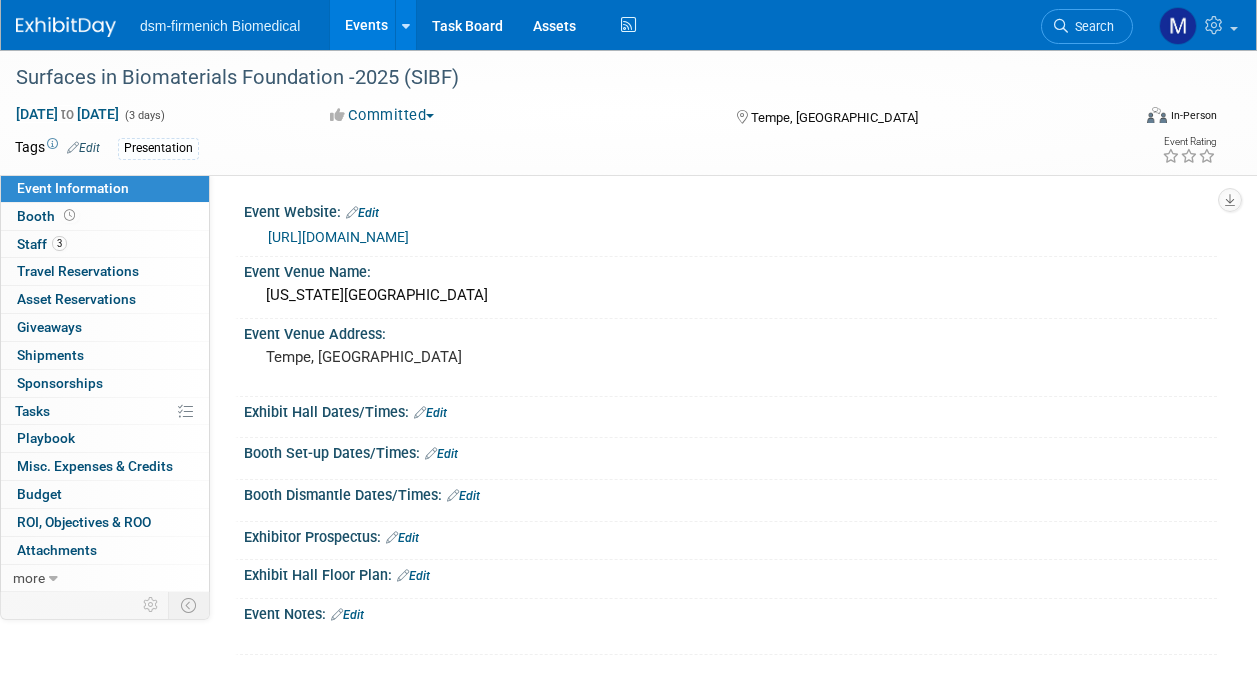 scroll, scrollTop: 0, scrollLeft: 0, axis: both 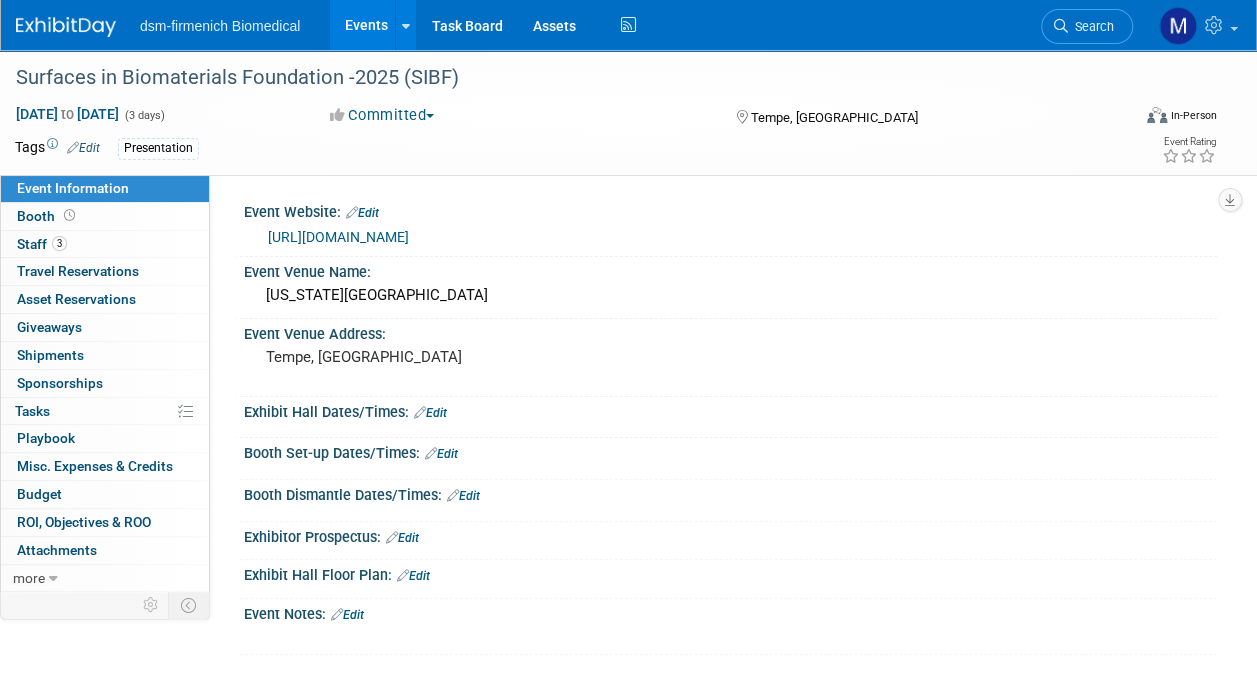click on "[URL][DOMAIN_NAME]" at bounding box center (338, 237) 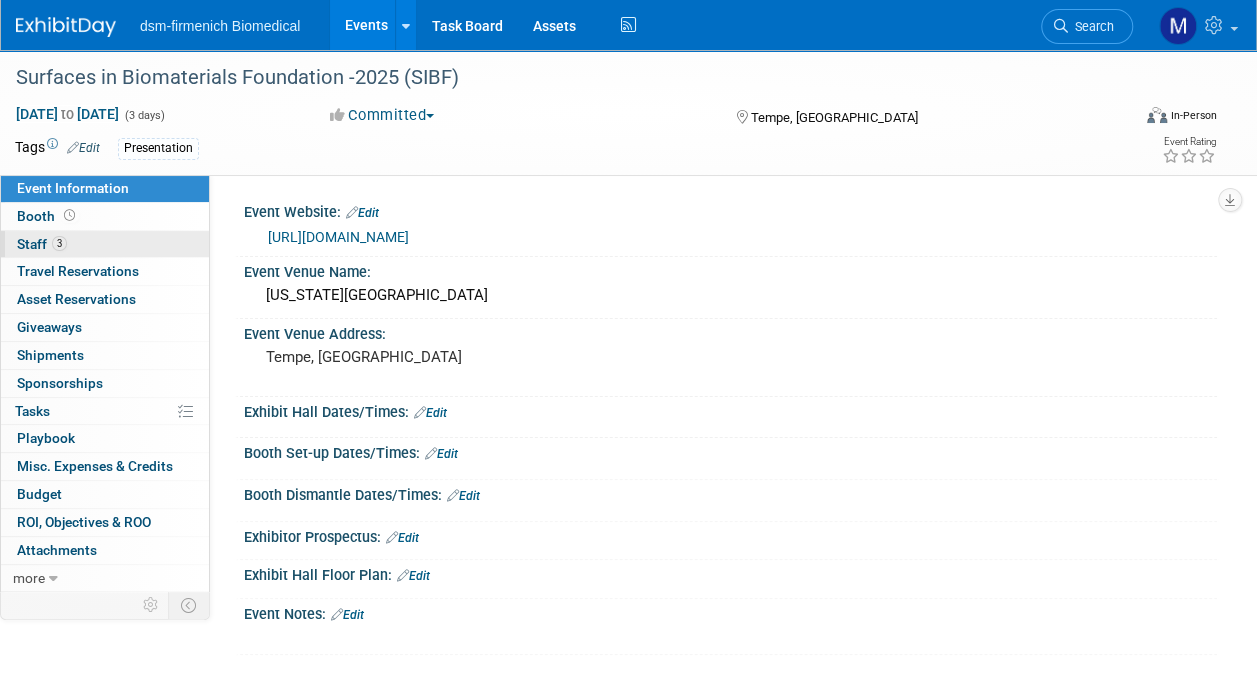 click on "Staff 3" at bounding box center (42, 244) 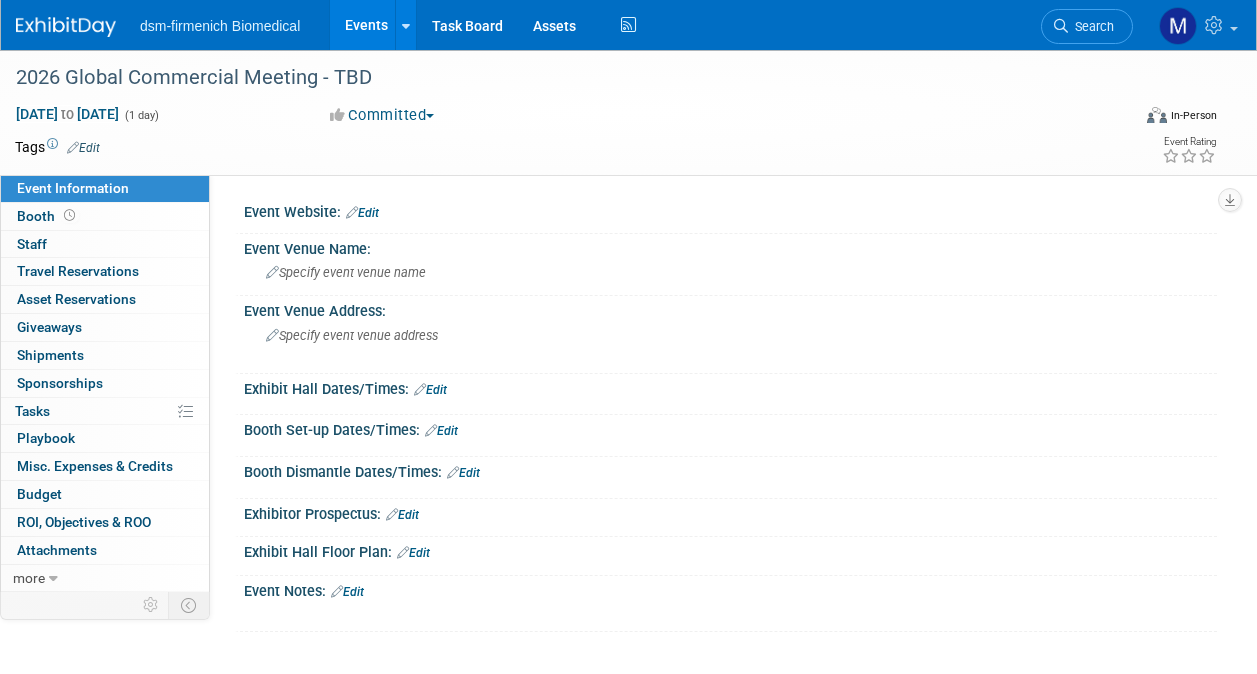 scroll, scrollTop: 0, scrollLeft: 0, axis: both 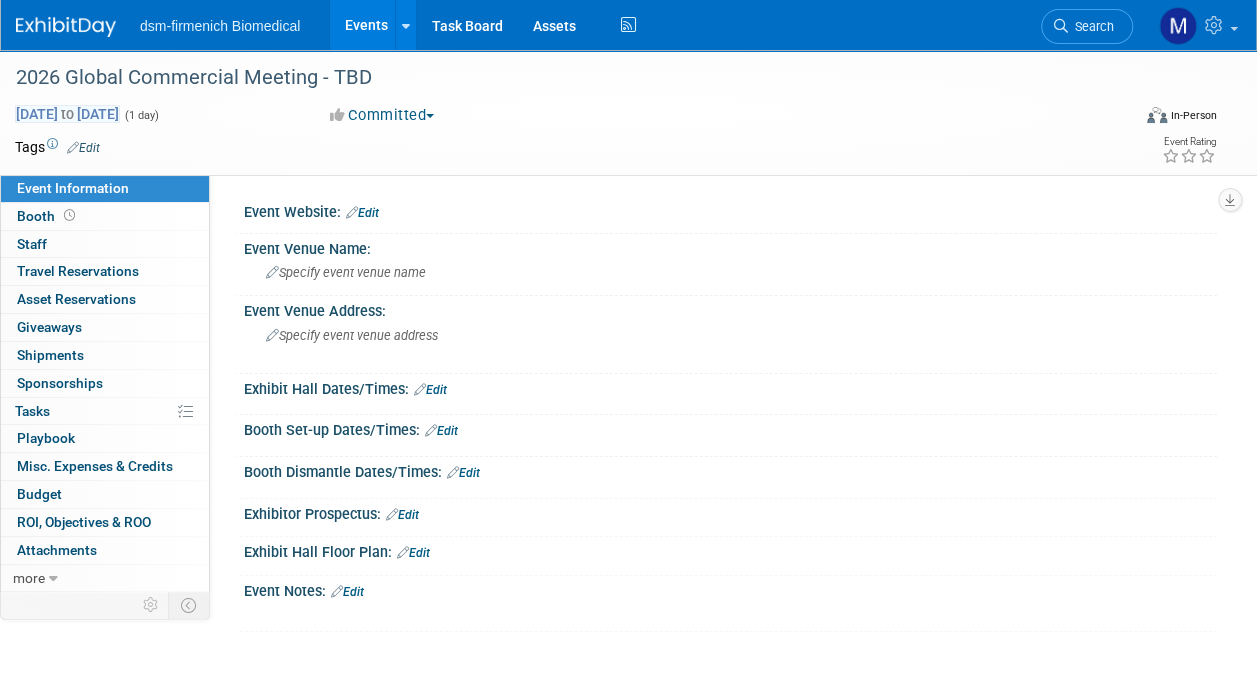 click on "to" at bounding box center [67, 114] 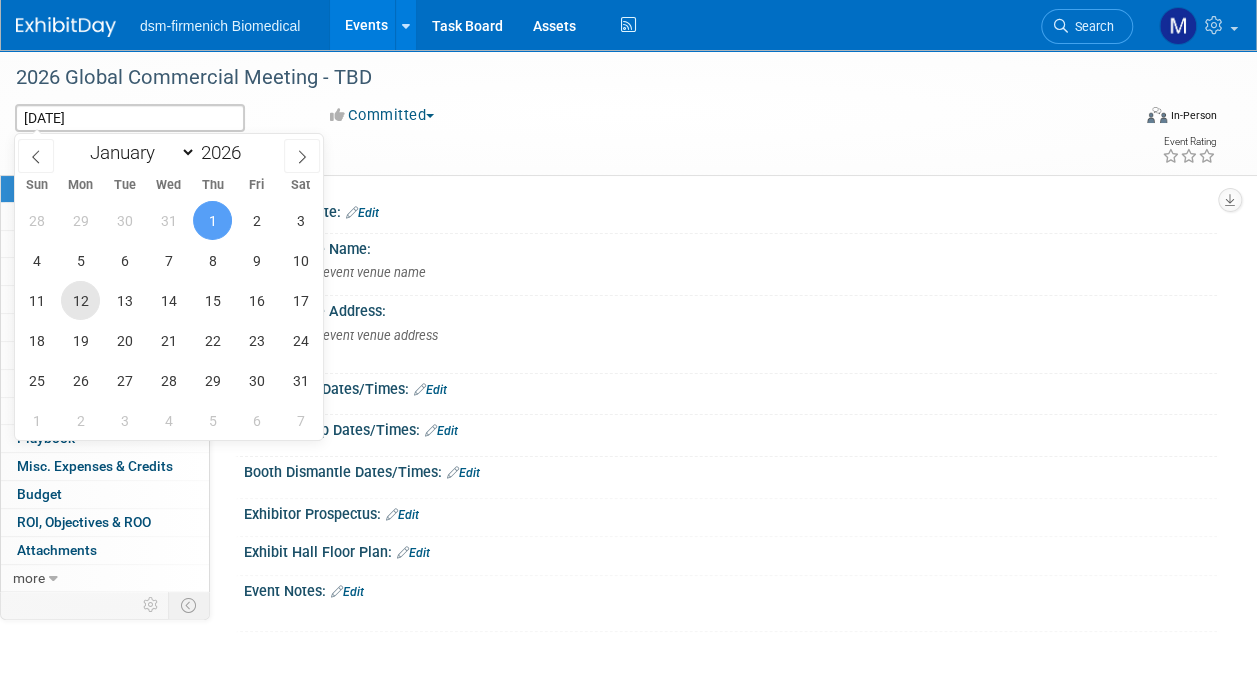 click on "12" at bounding box center (80, 300) 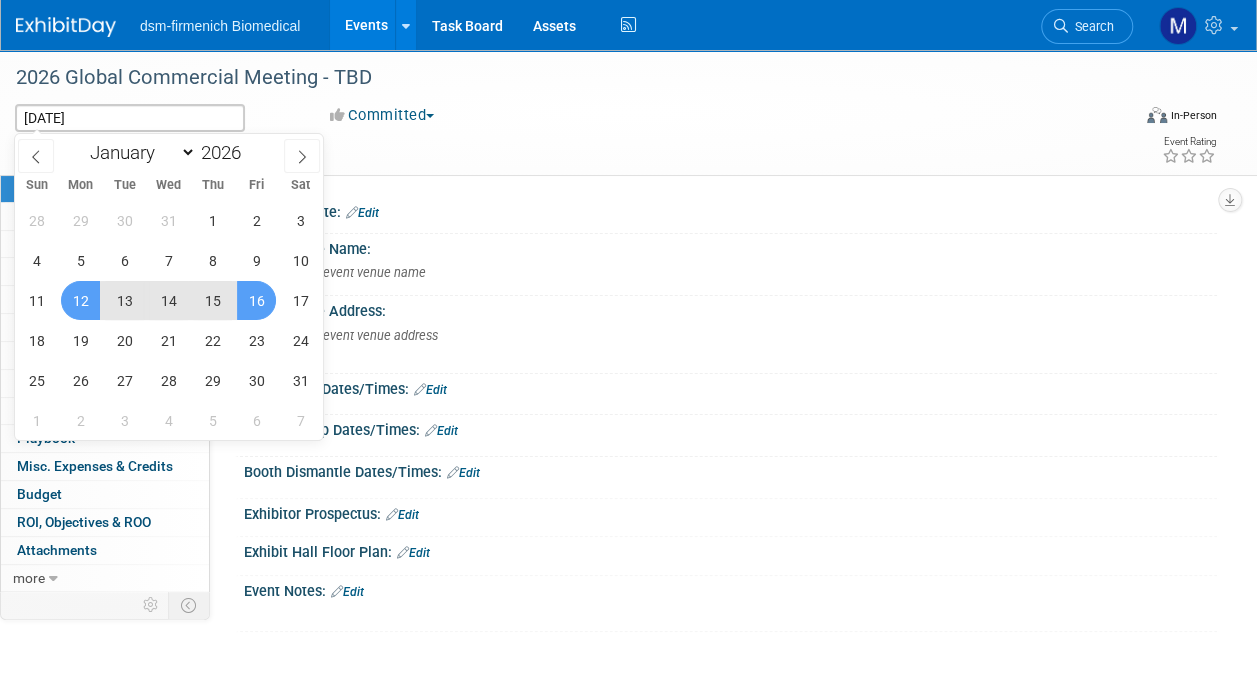 click on "16" at bounding box center [256, 300] 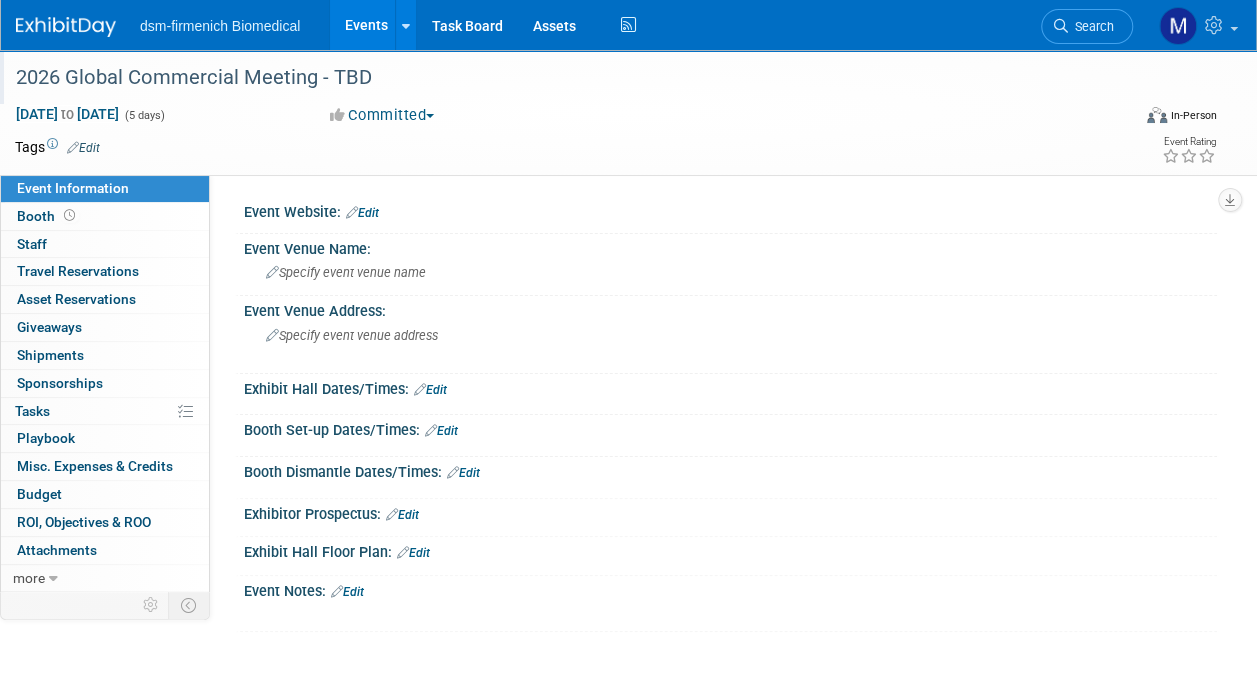click on "2026 Global Commercial Meeting - TBD" at bounding box center (561, 78) 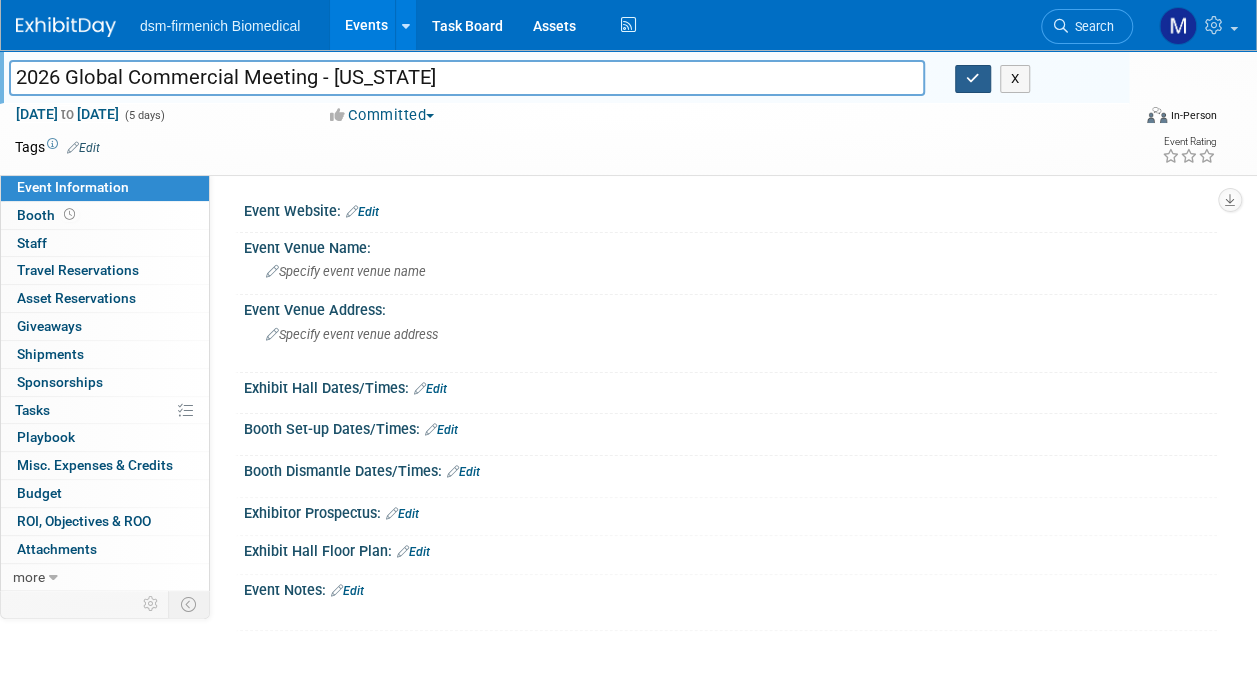 type on "2026 Global Commercial Meeting - [US_STATE]" 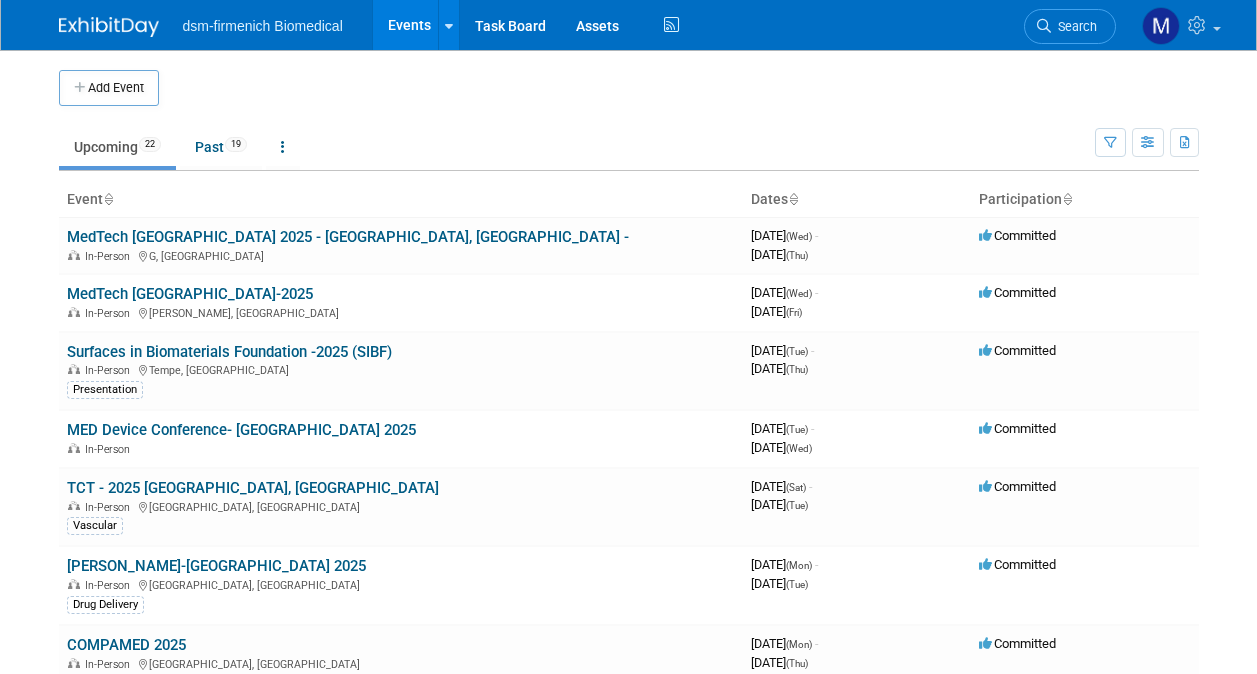 scroll, scrollTop: 245, scrollLeft: 0, axis: vertical 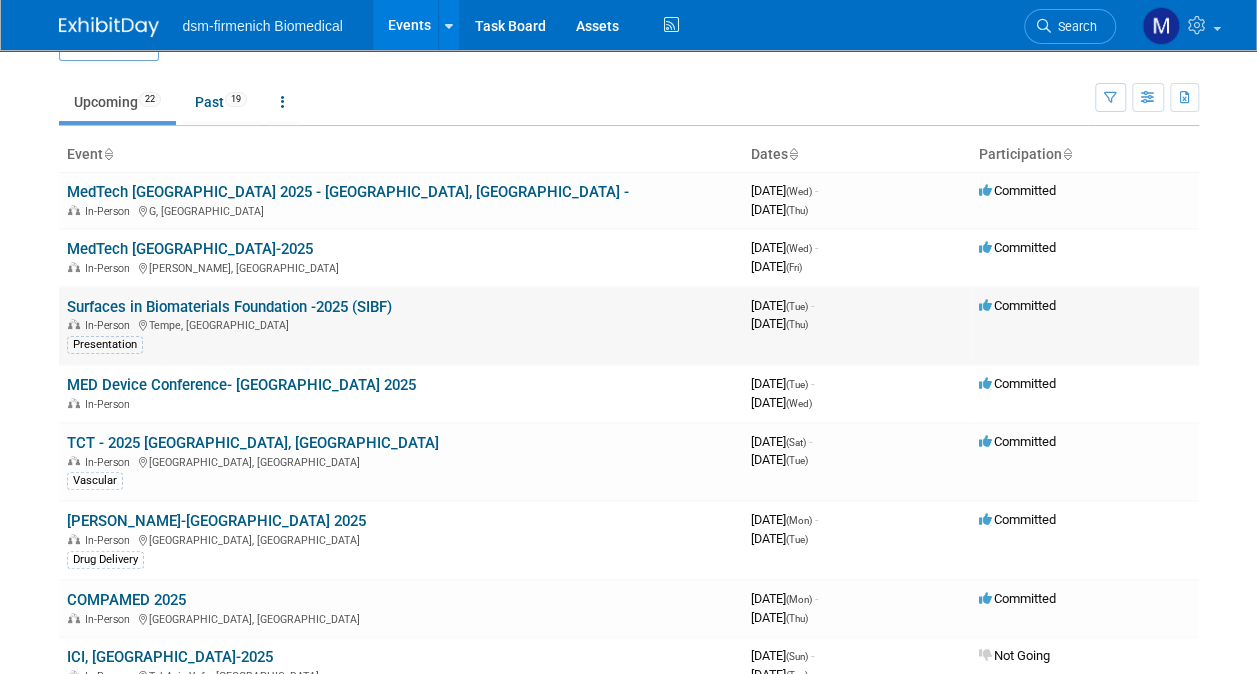 click on "Surfaces in Biomaterials Foundation -2025 (SIBF)" at bounding box center (229, 307) 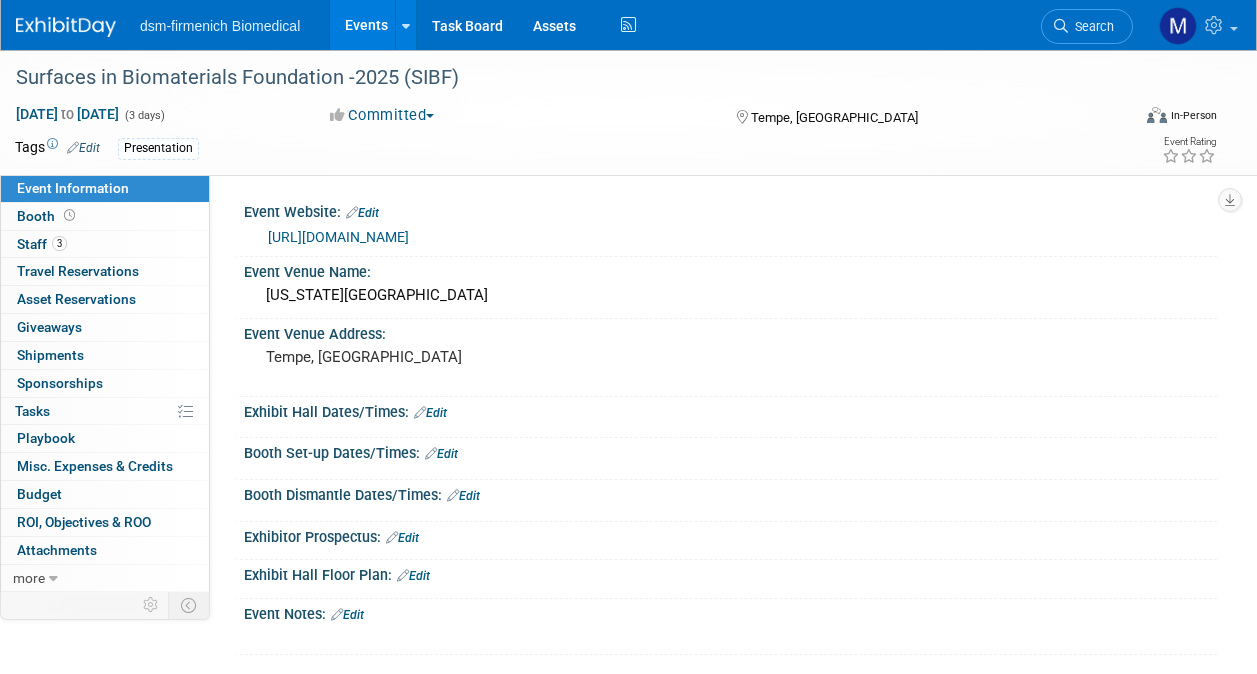 scroll, scrollTop: 0, scrollLeft: 0, axis: both 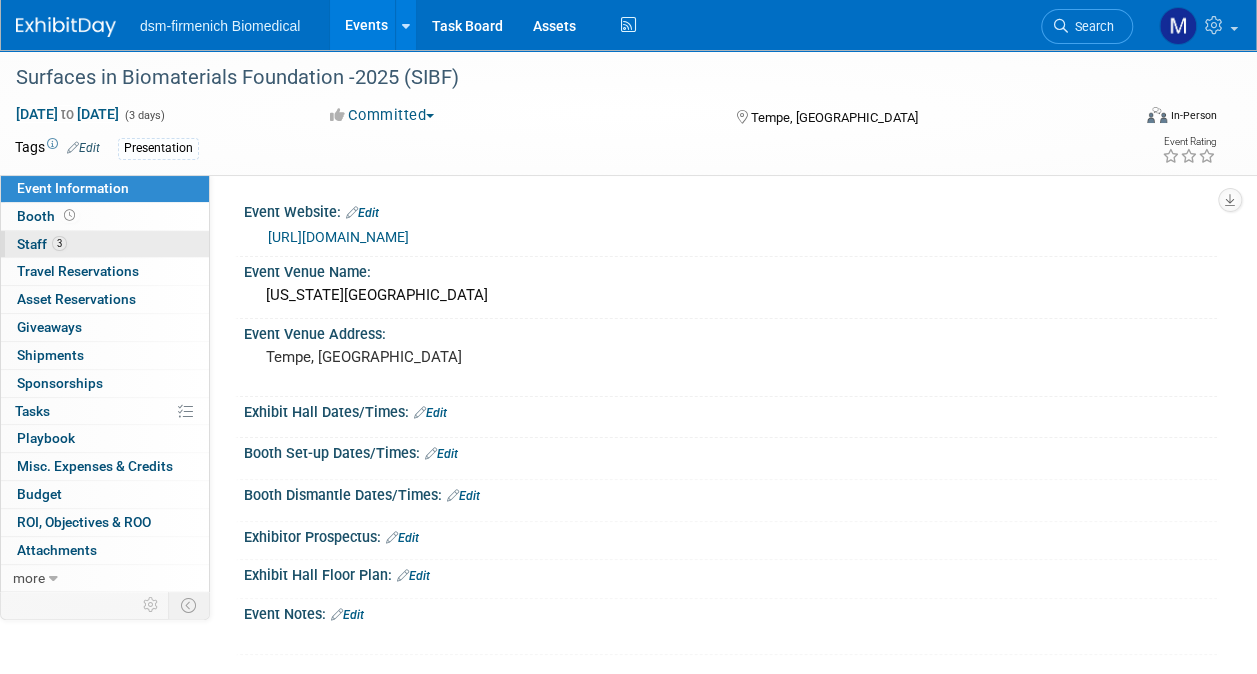 click on "Staff 3" at bounding box center [42, 244] 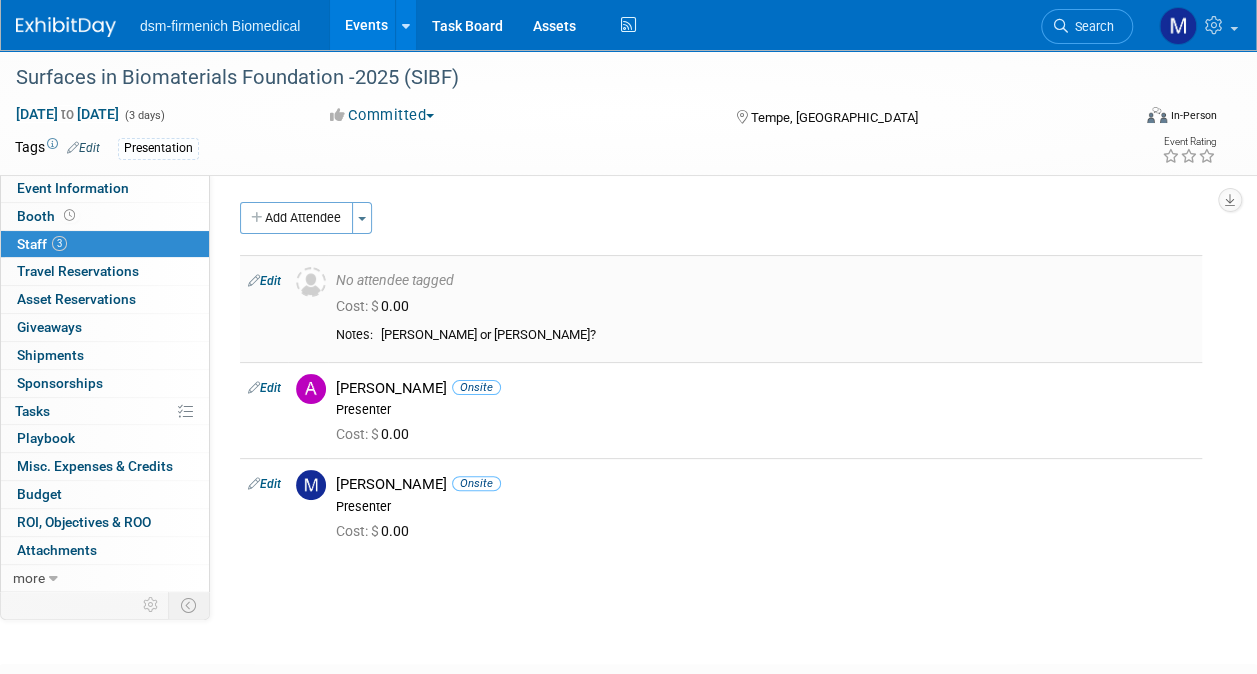 click on "Edit" at bounding box center [264, 281] 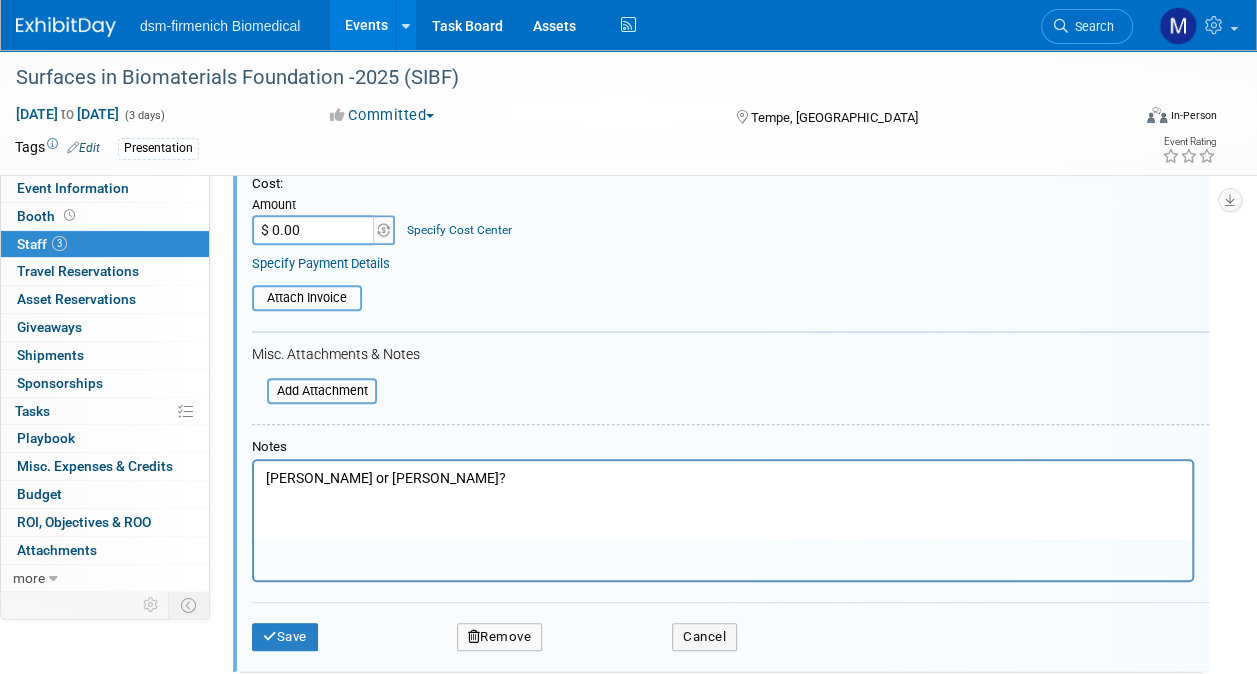 scroll, scrollTop: 427, scrollLeft: 0, axis: vertical 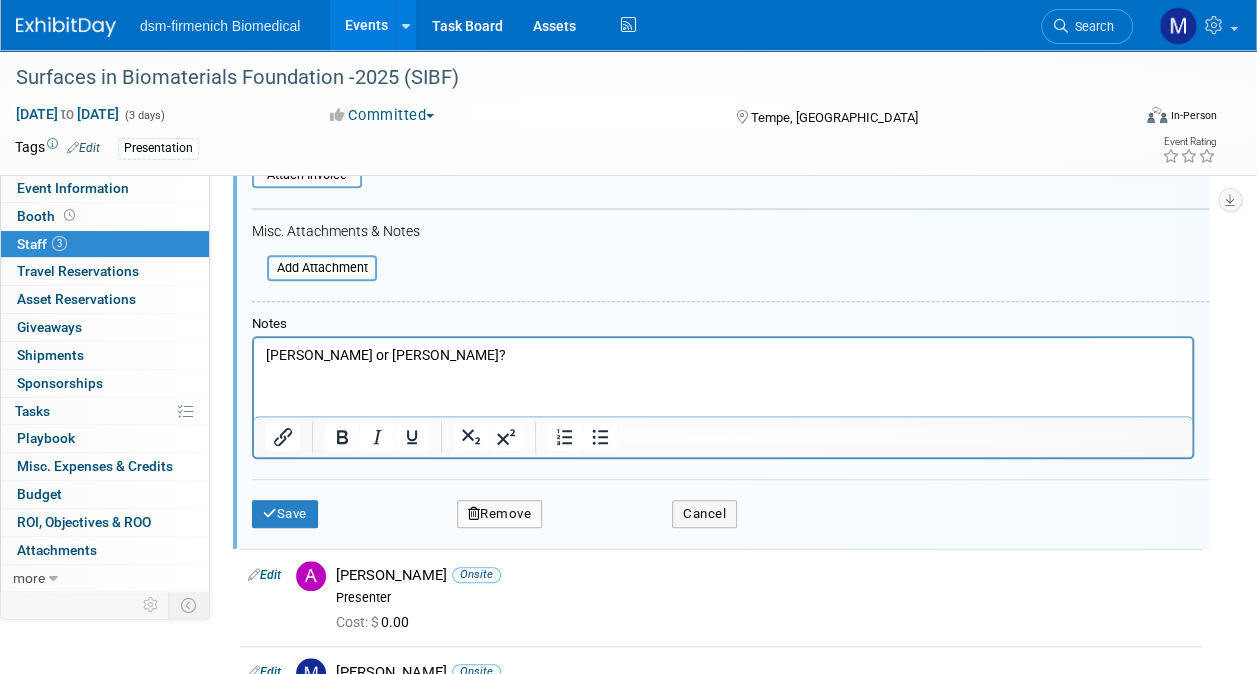 click on "Jing or Andre?" at bounding box center (723, 352) 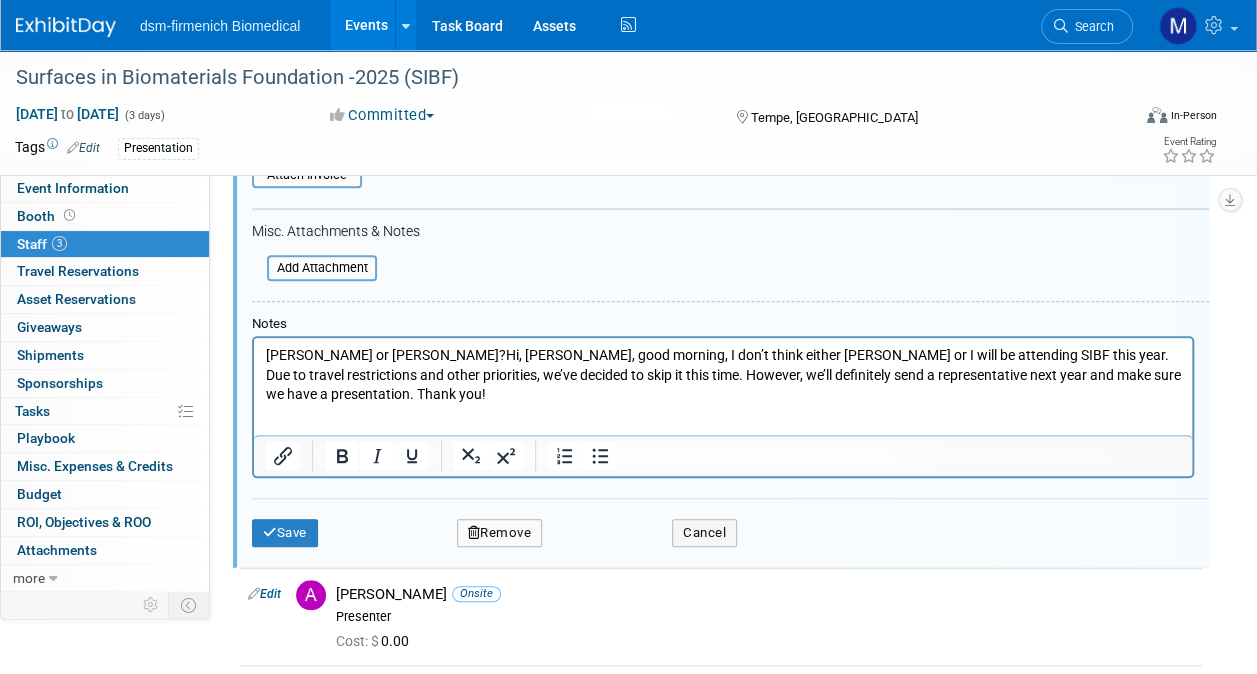 click on "Jing or Andre?Hi, Melanie, good morning, I don’t think either Andre or I will be attending SIBF this year. Due to travel restrictions and other priorities, we’ve decided to skip it this time. However, we’ll definitely send a representative next year and make sure we have a presentation. Thank you!" at bounding box center (723, 375) 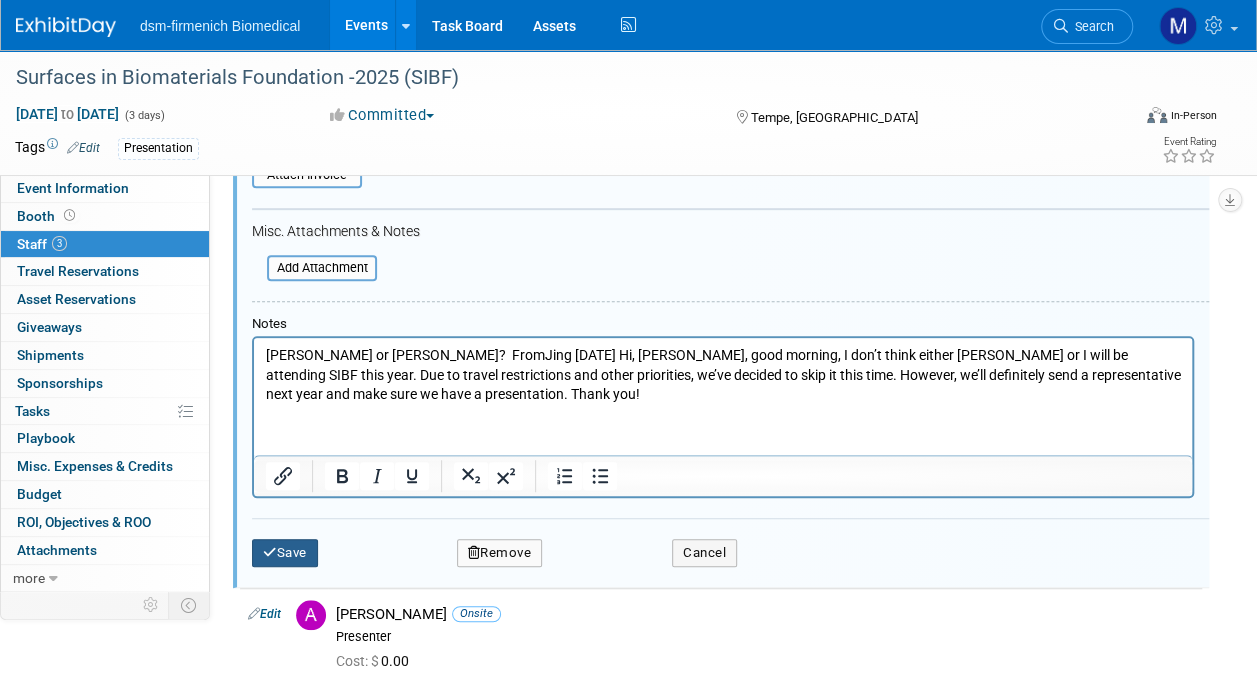 click on "Save" at bounding box center [285, 553] 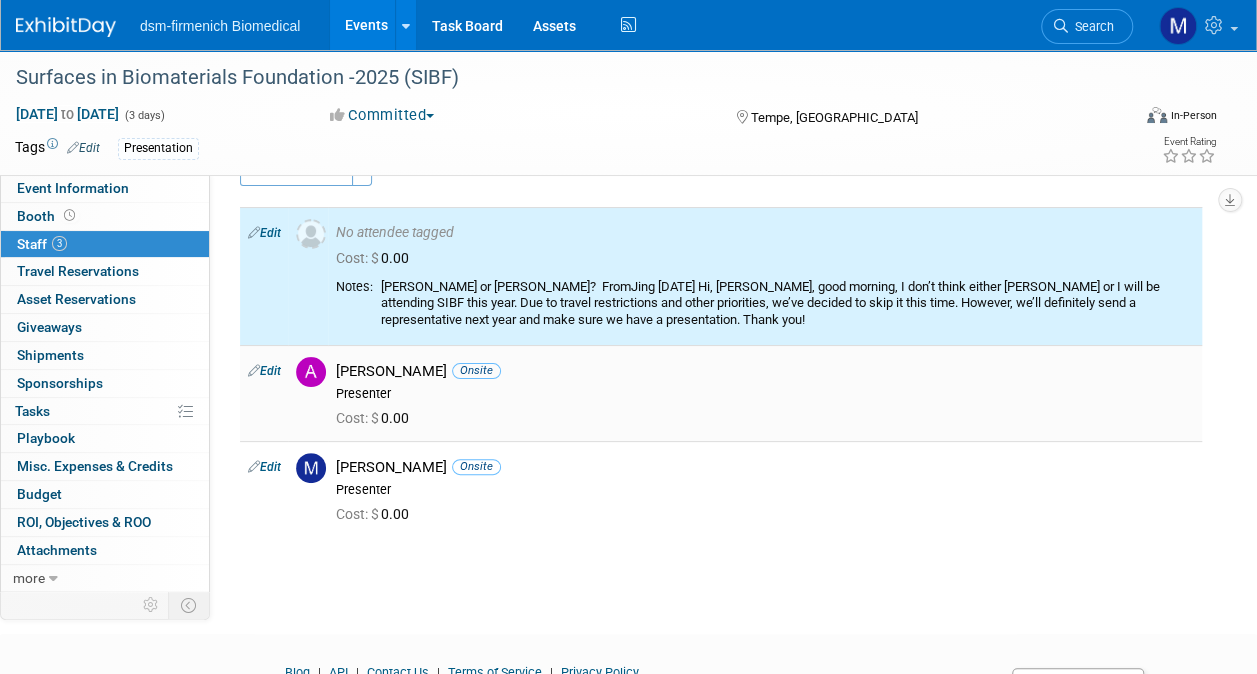 scroll, scrollTop: 0, scrollLeft: 0, axis: both 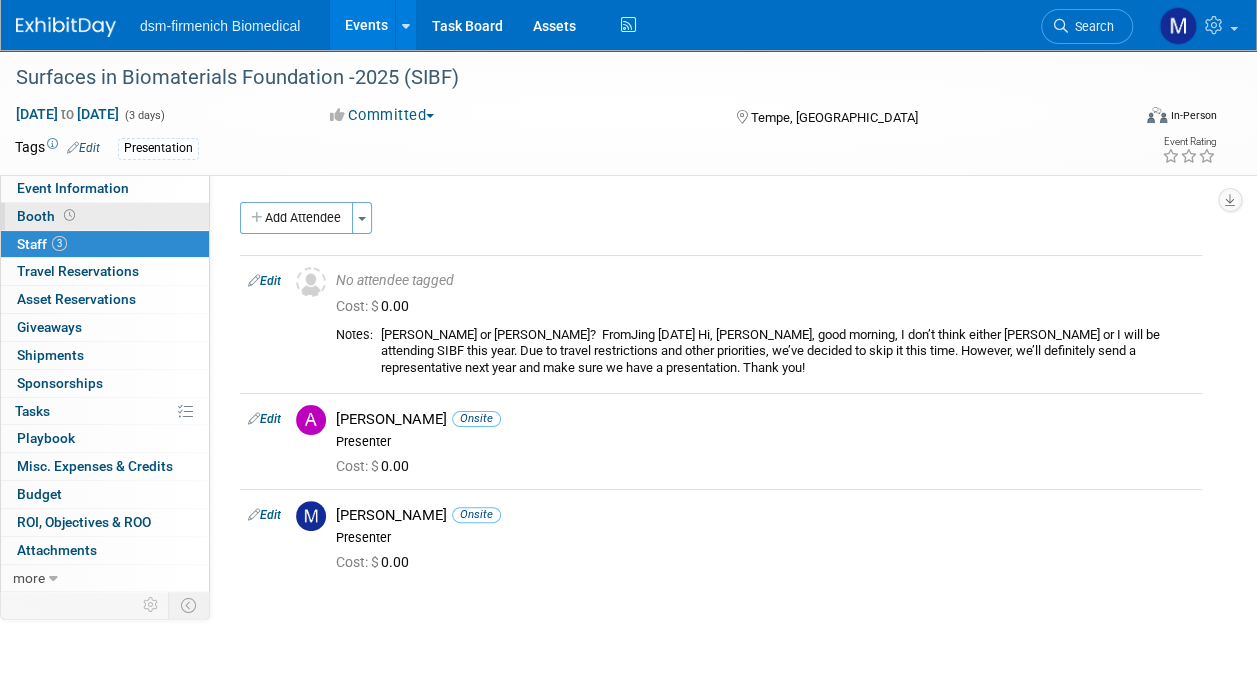 click on "Booth" at bounding box center (48, 216) 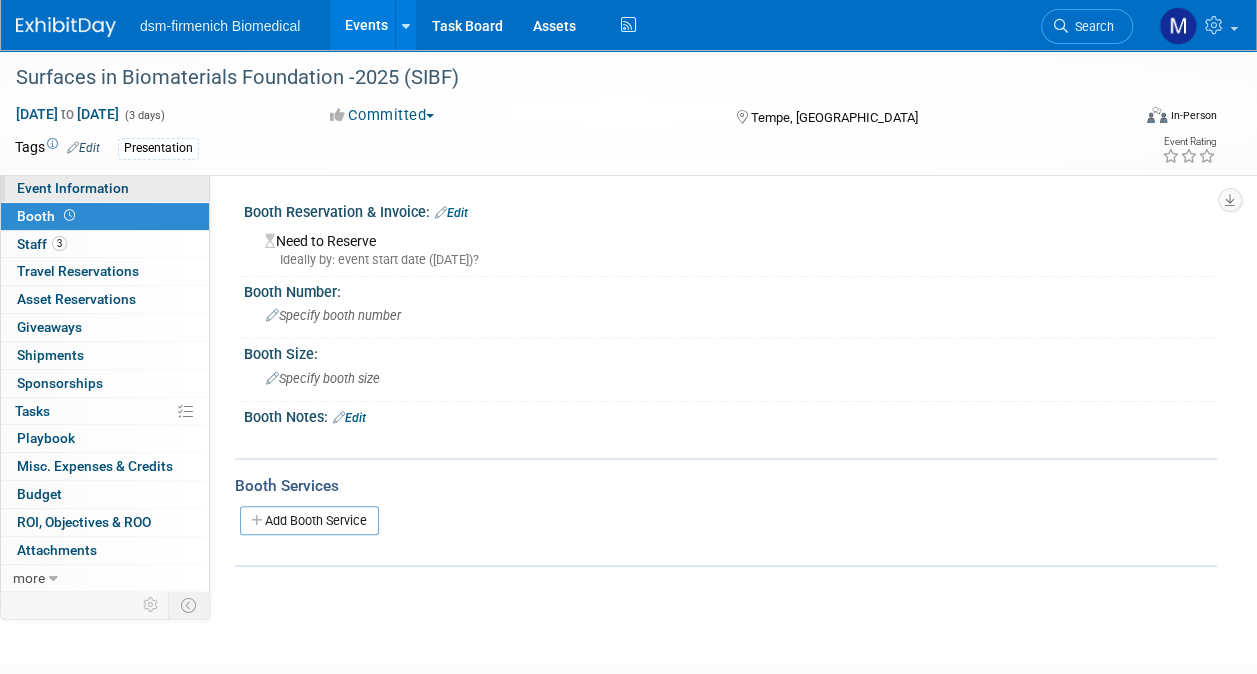 click on "Event Information" at bounding box center [73, 188] 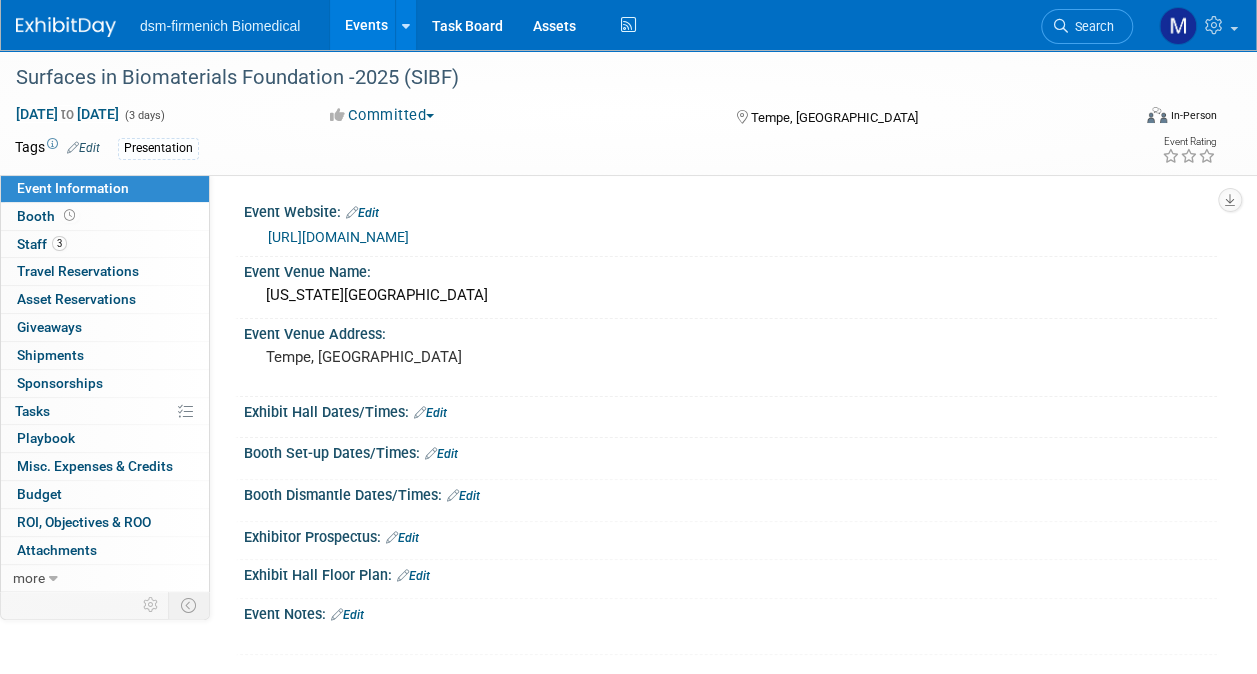 click on "Events" at bounding box center [366, 25] 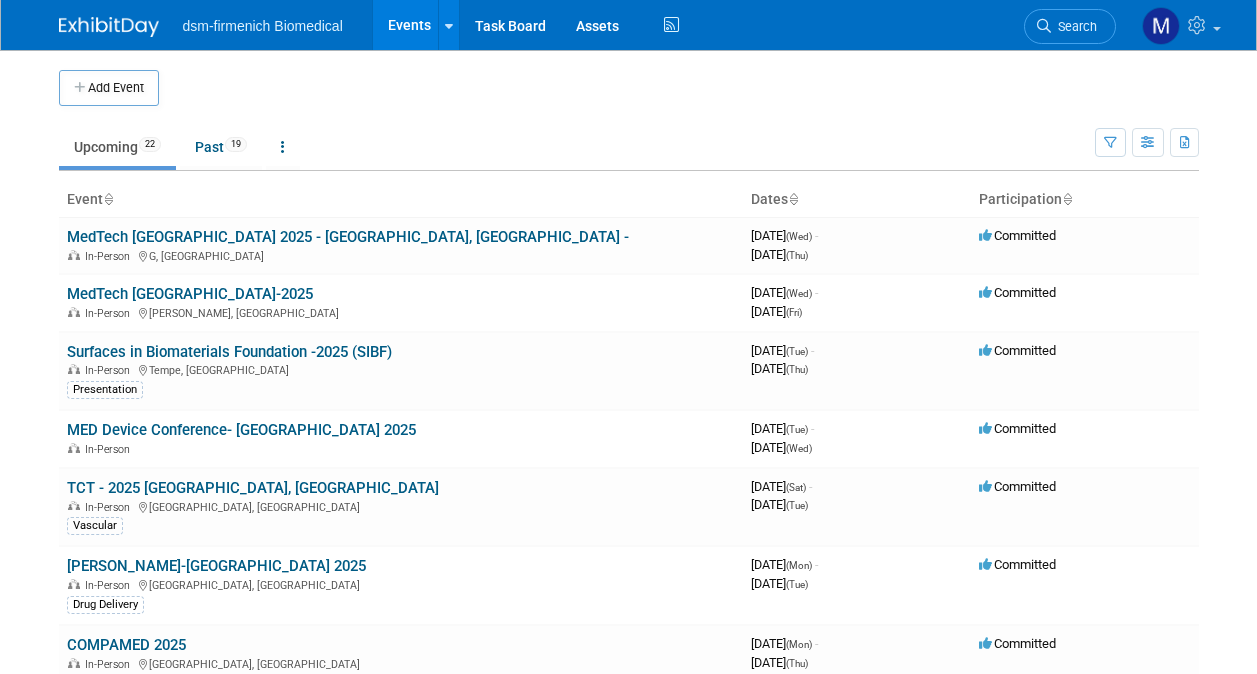 scroll, scrollTop: 0, scrollLeft: 0, axis: both 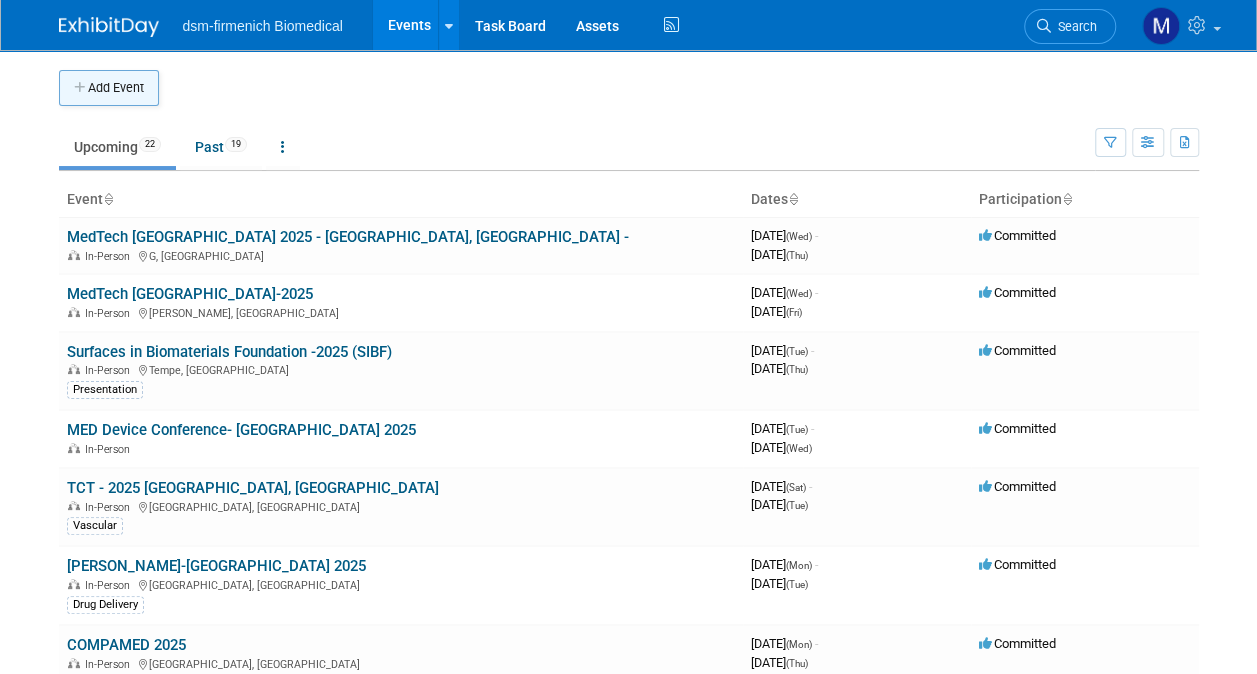 click on "Add Event" at bounding box center (109, 88) 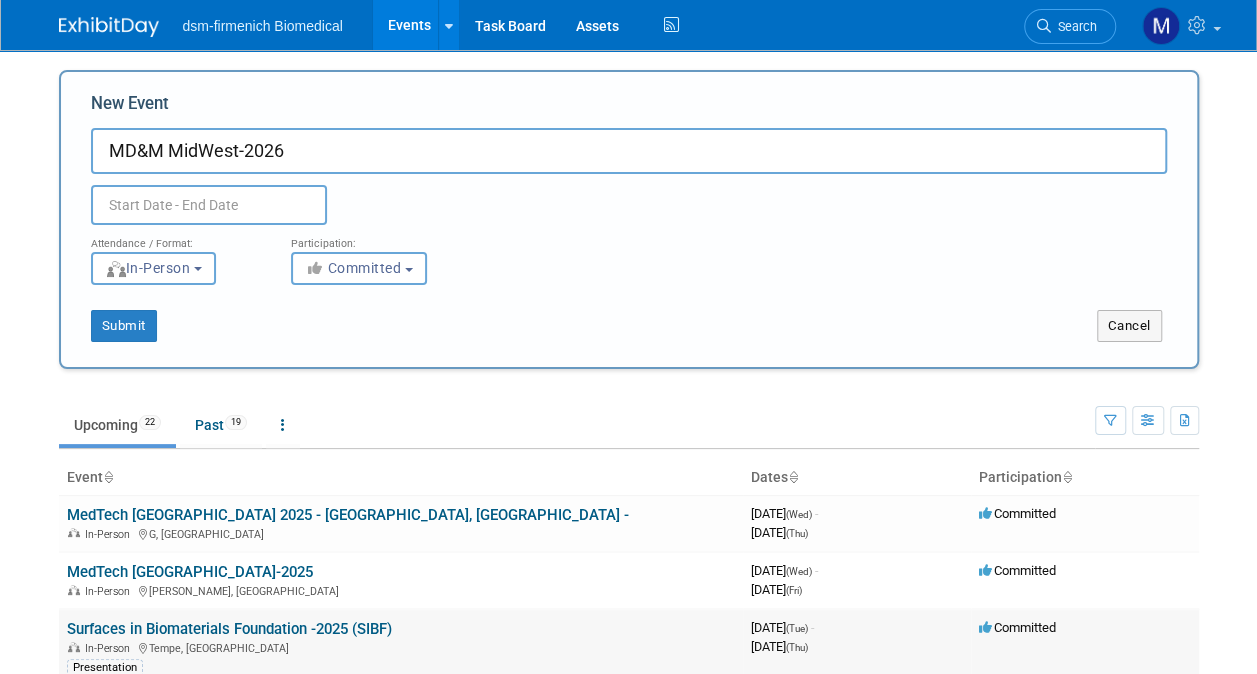 type on "MD&M MidWest-2026" 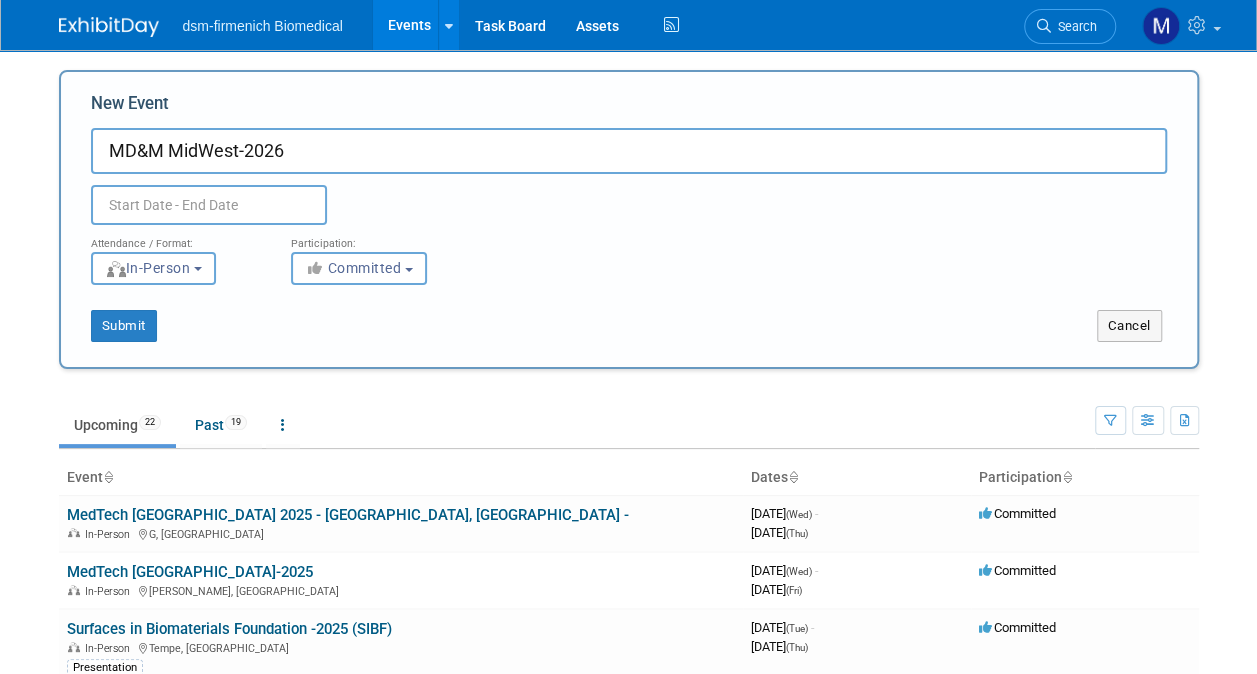 click at bounding box center (209, 205) 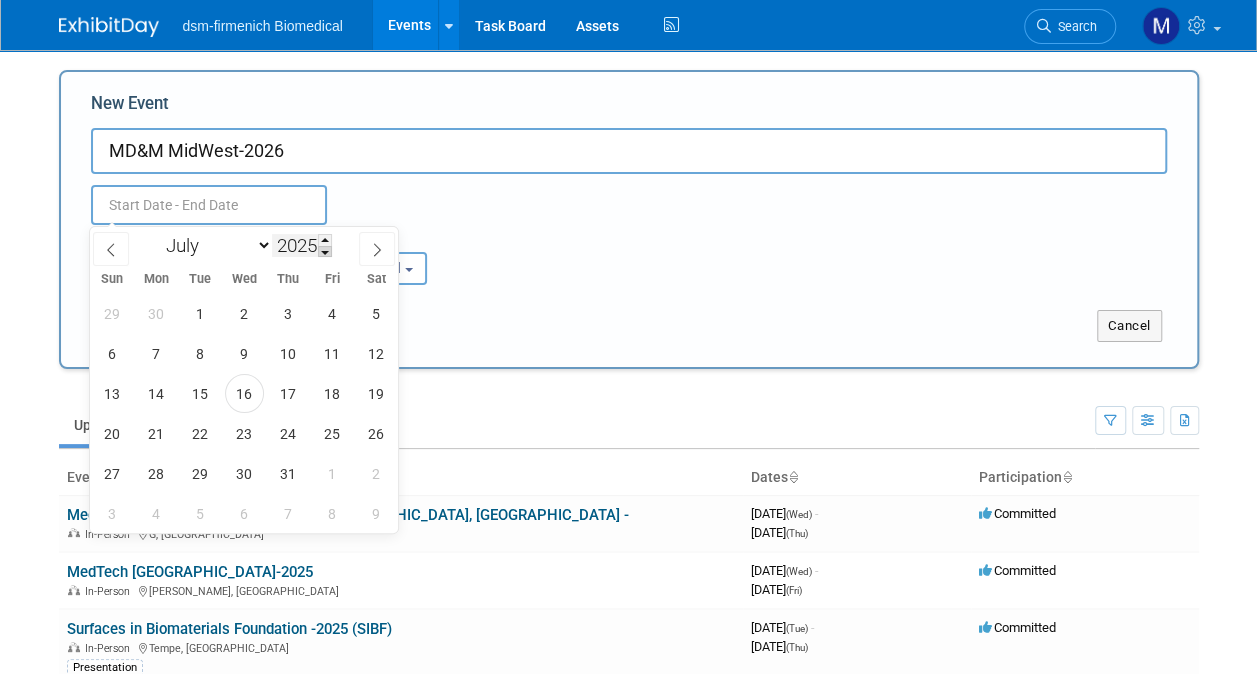 click at bounding box center (325, 252) 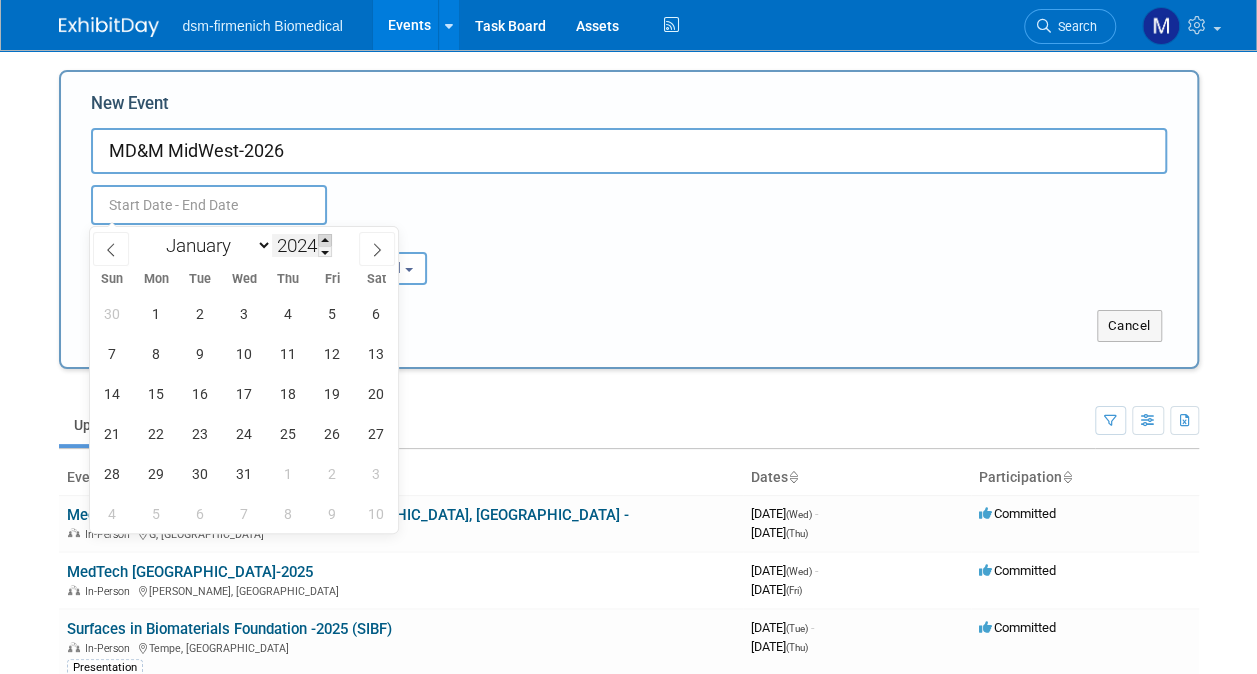 click at bounding box center (325, 240) 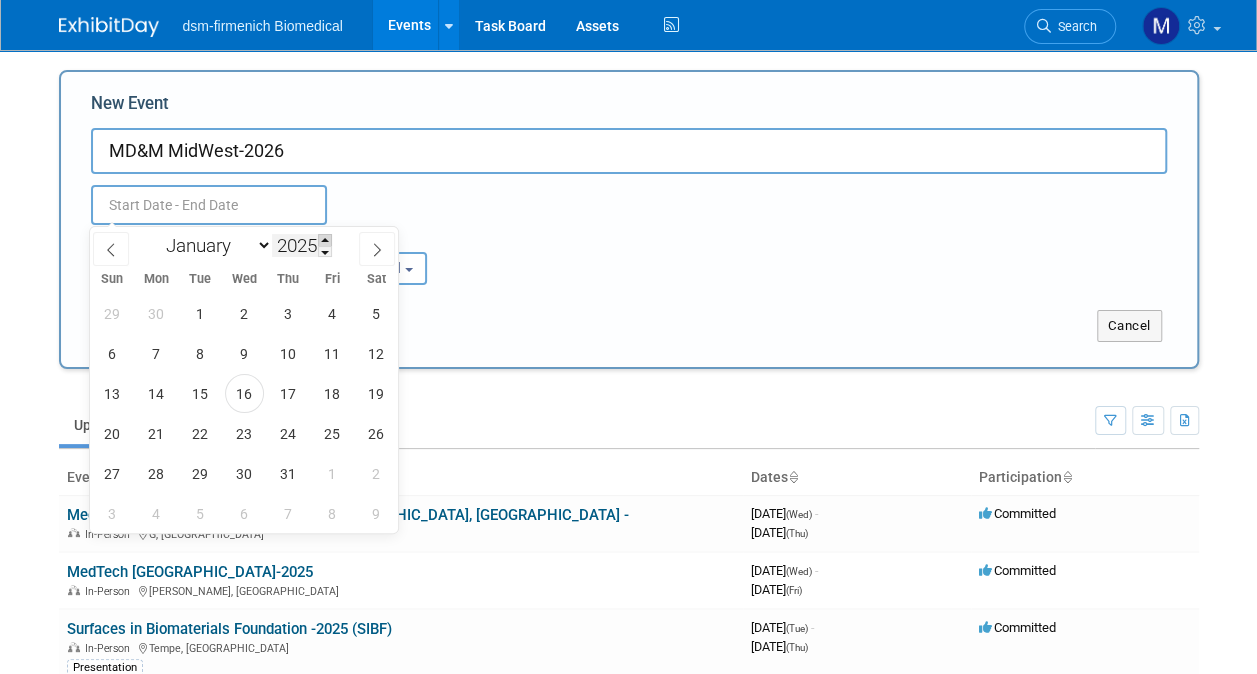 click at bounding box center (325, 240) 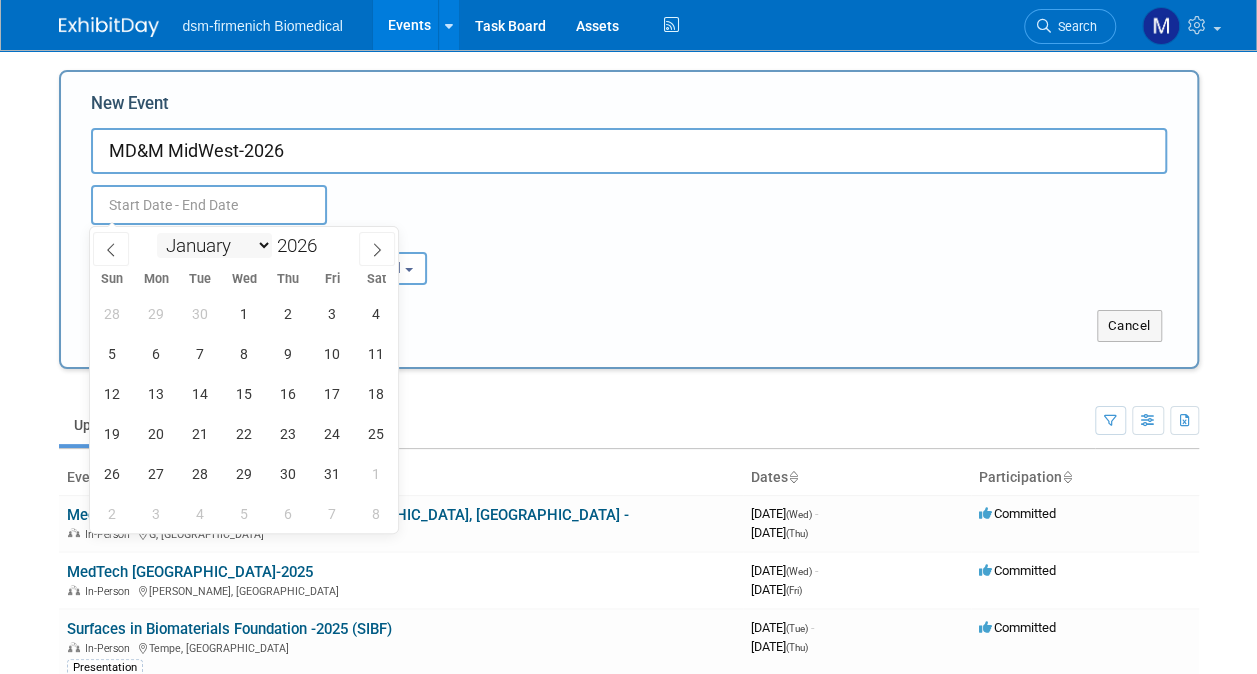 click on "January February March April May June July August September October November December" at bounding box center [214, 245] 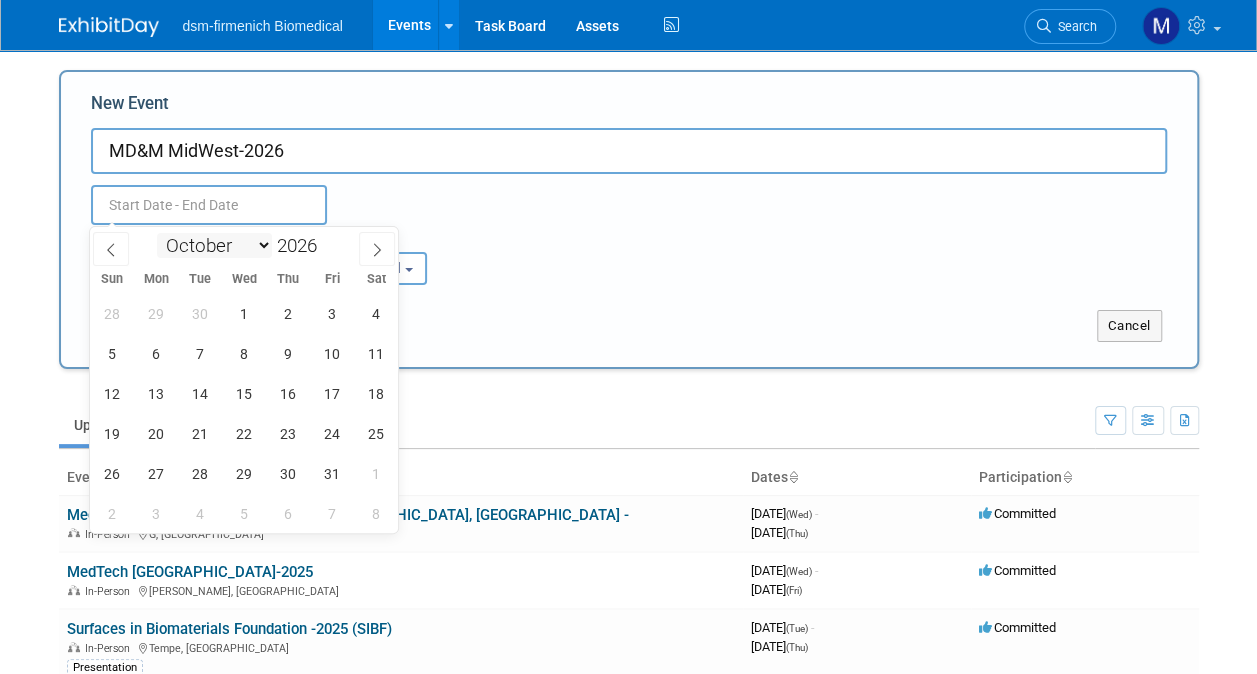 click on "January February March April May June July August September October November December" at bounding box center (214, 245) 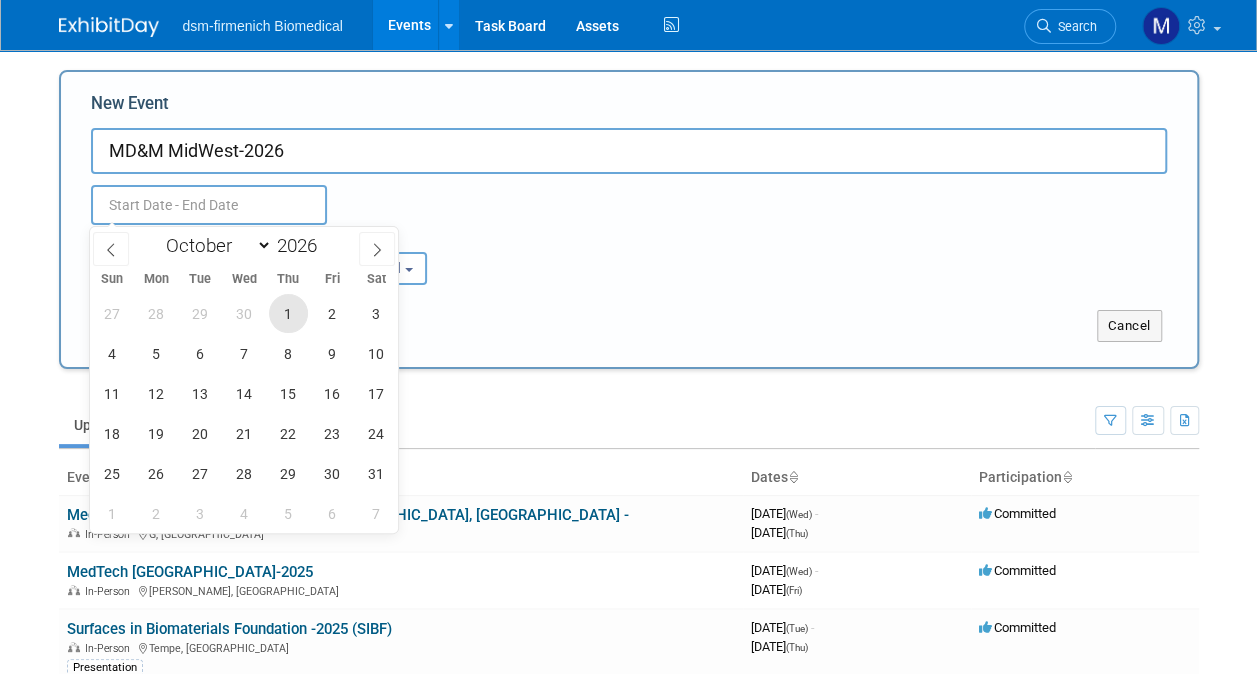 click on "1" at bounding box center [288, 313] 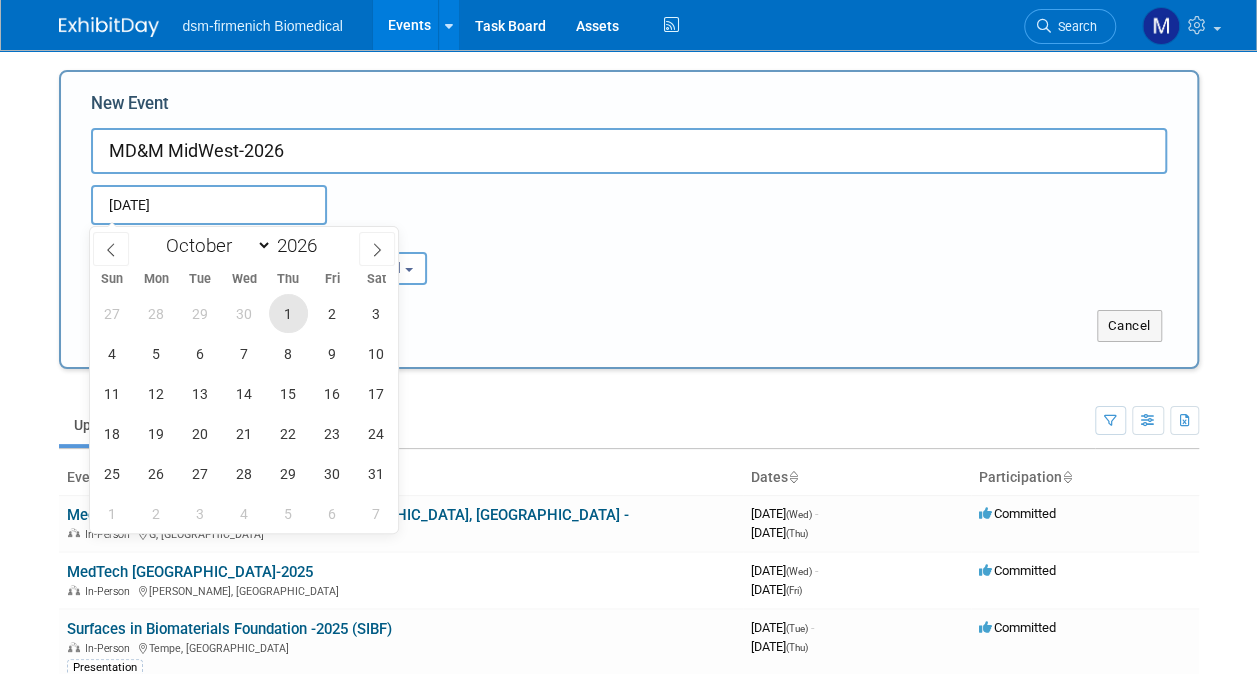 type on "[DATE] to [DATE]" 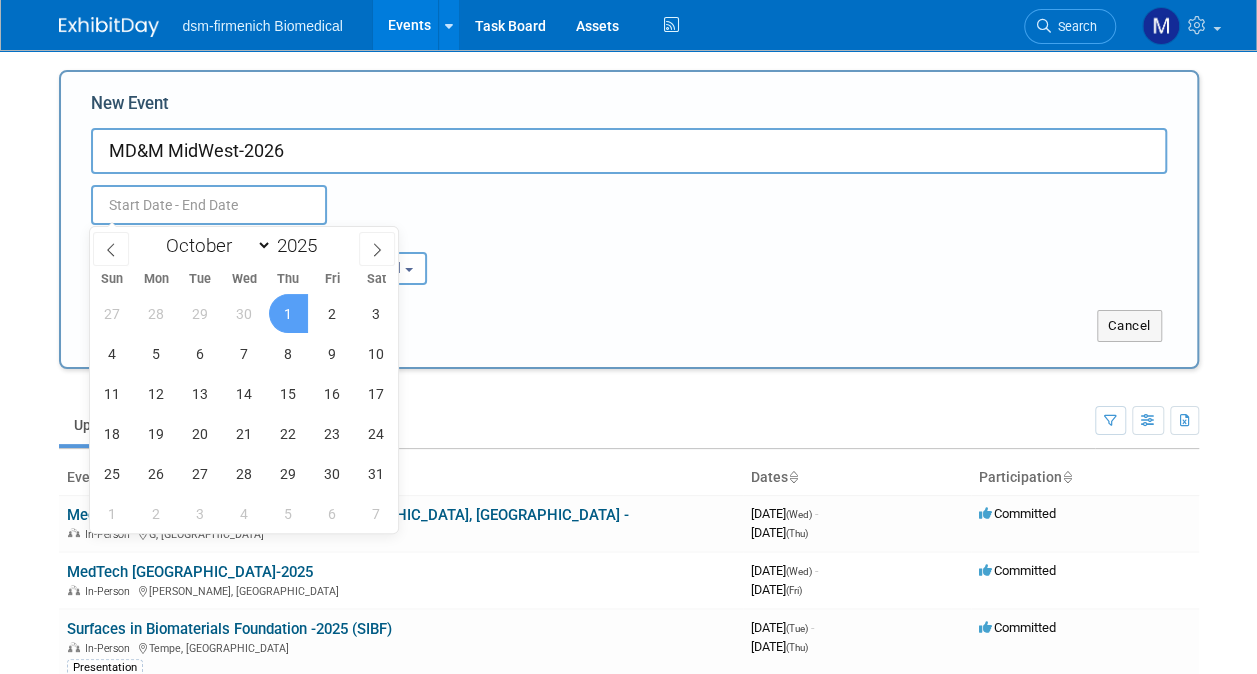 type on "[DATE] to [DATE]" 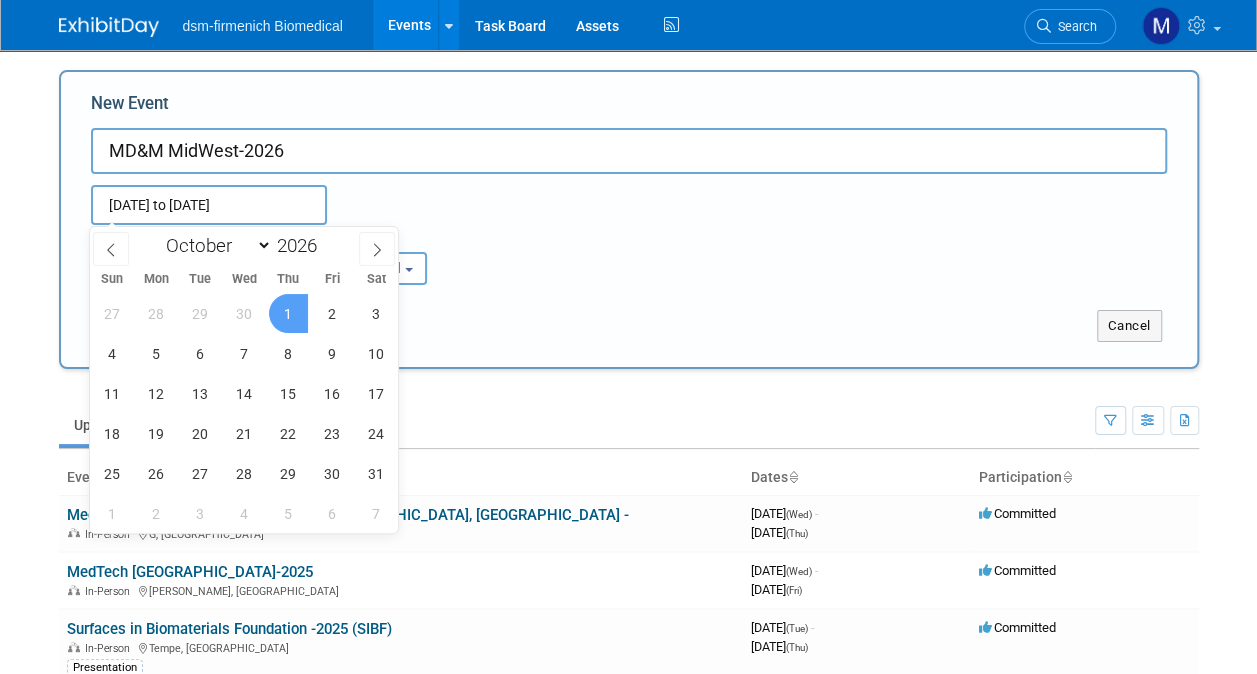 click on "[DATE] to [DATE]
Duplicate Event Warning" at bounding box center (629, 199) 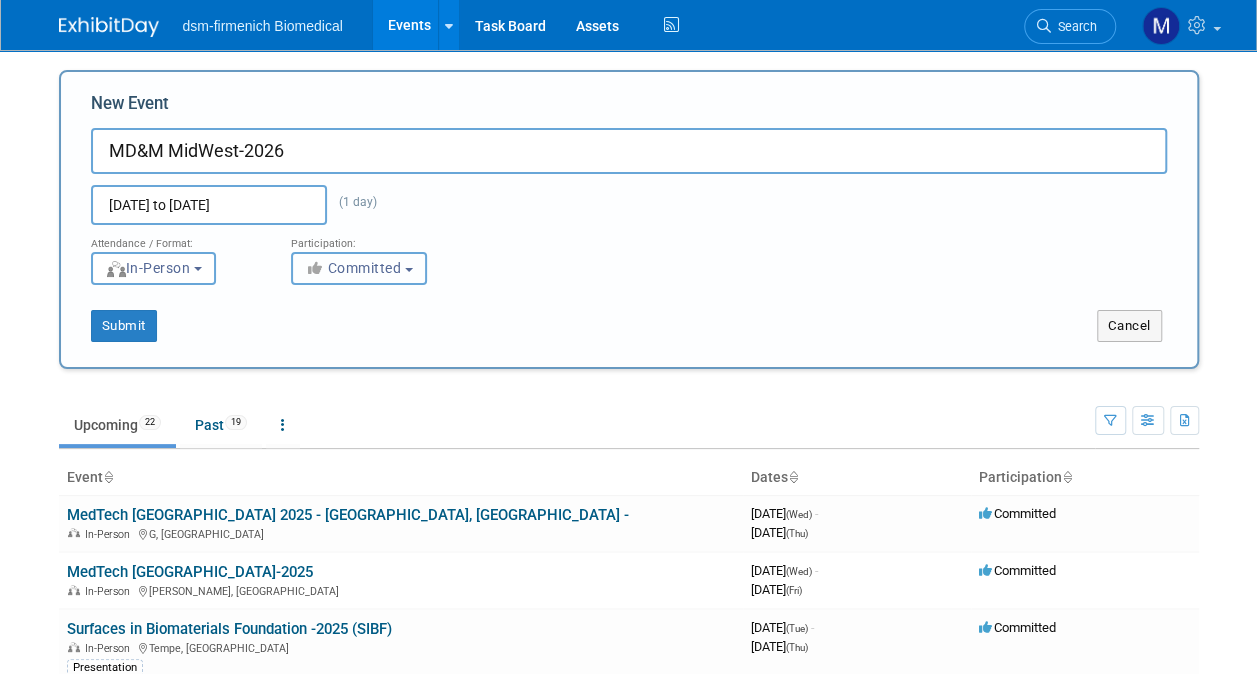 click on "Committed" at bounding box center (359, 268) 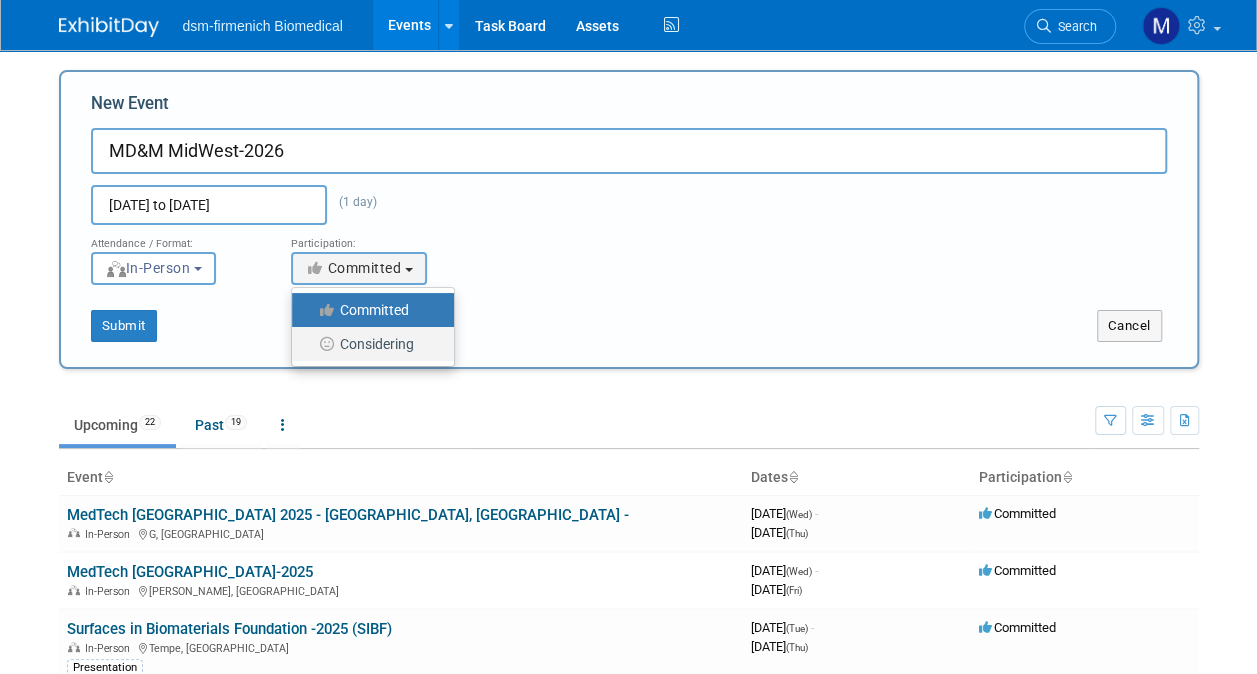 click on "Considering" at bounding box center [368, 344] 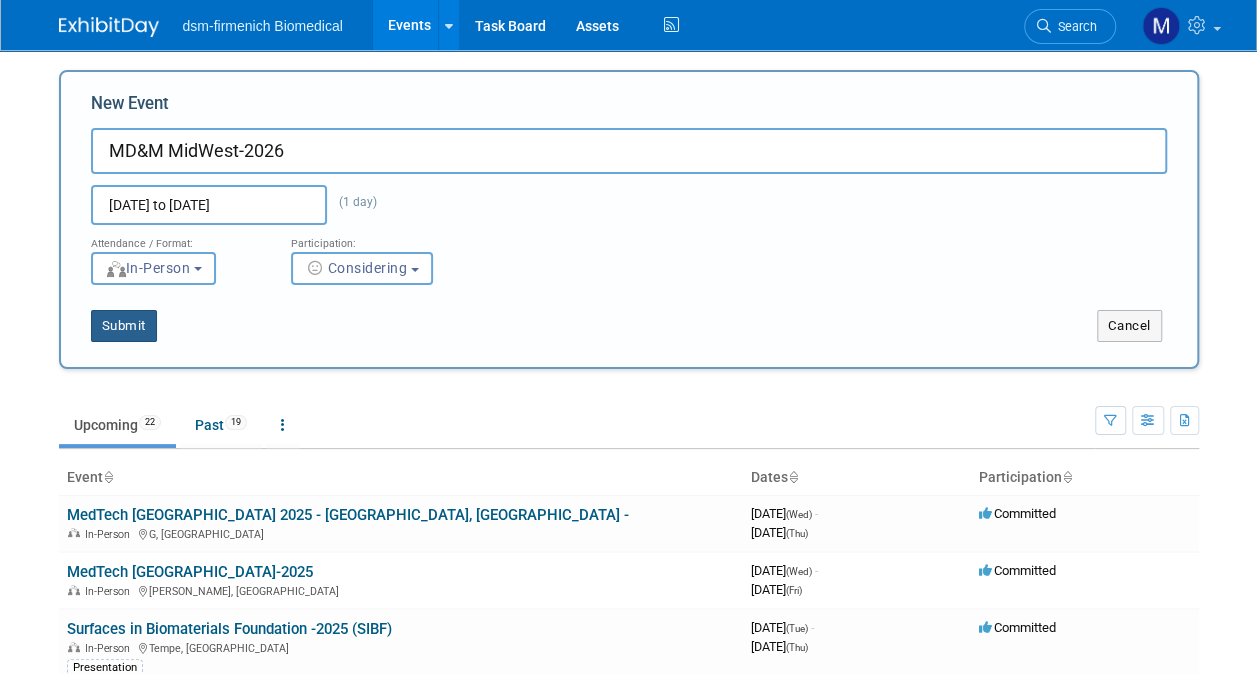 click on "Submit" at bounding box center (124, 326) 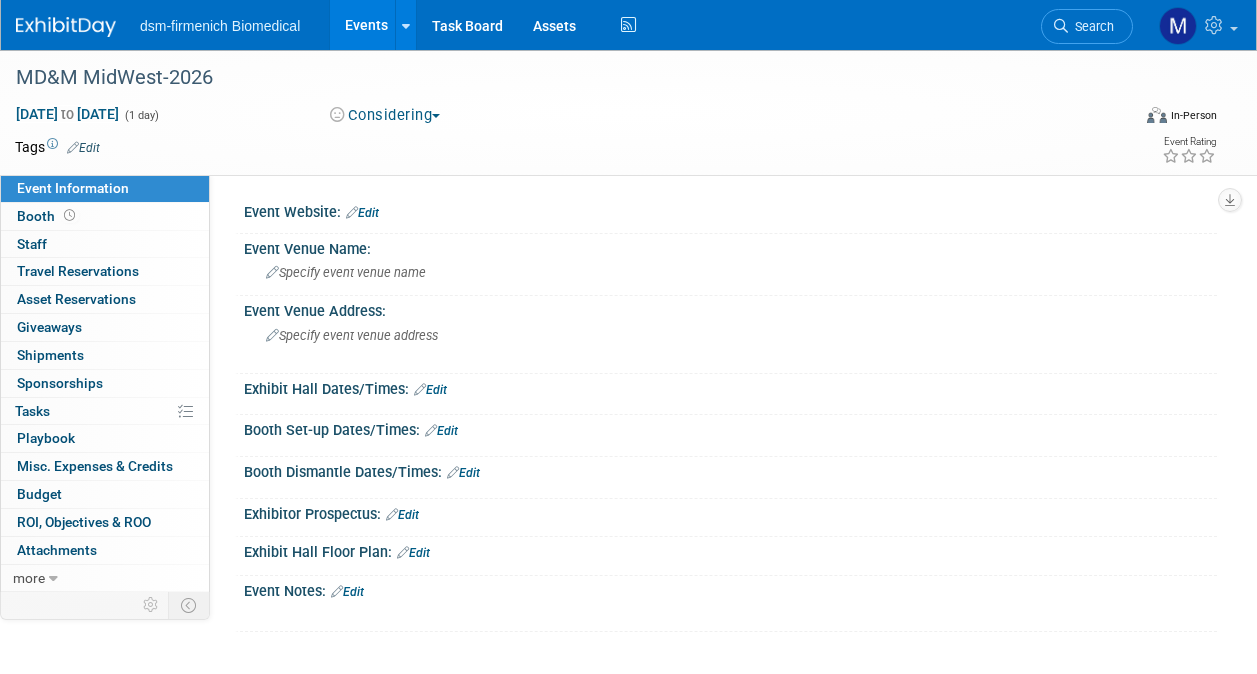 scroll, scrollTop: 0, scrollLeft: 0, axis: both 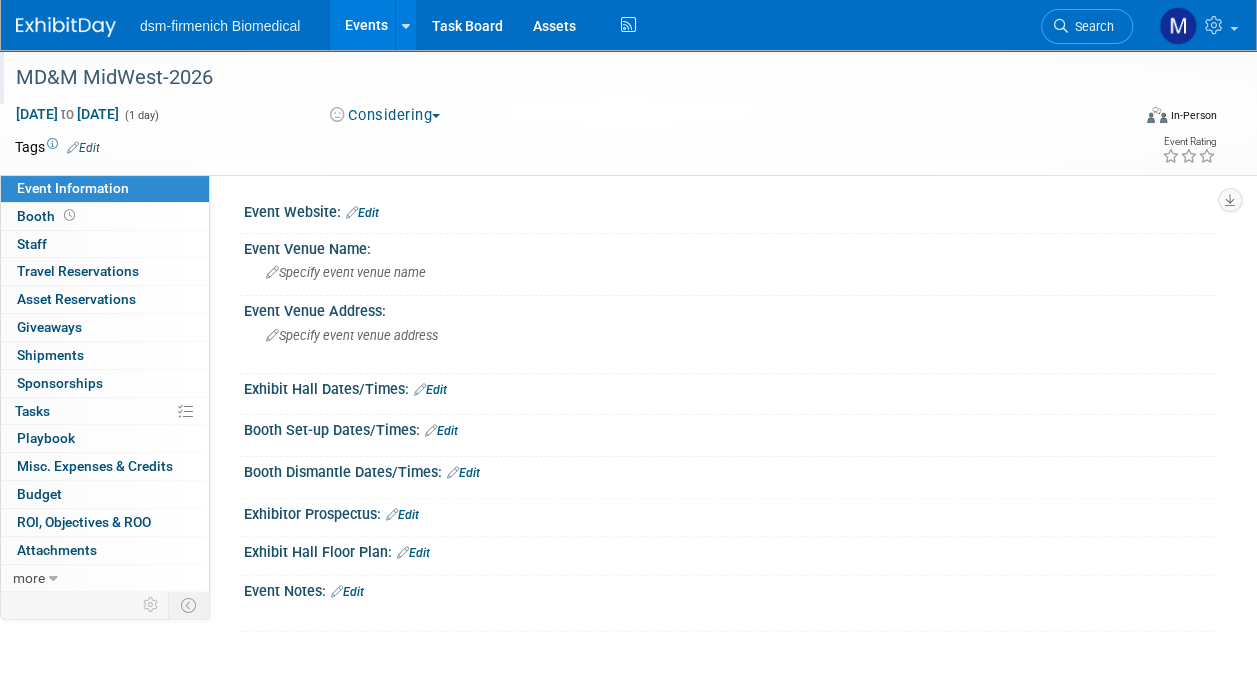 click on "MD&M MidWest-2026" at bounding box center (561, 78) 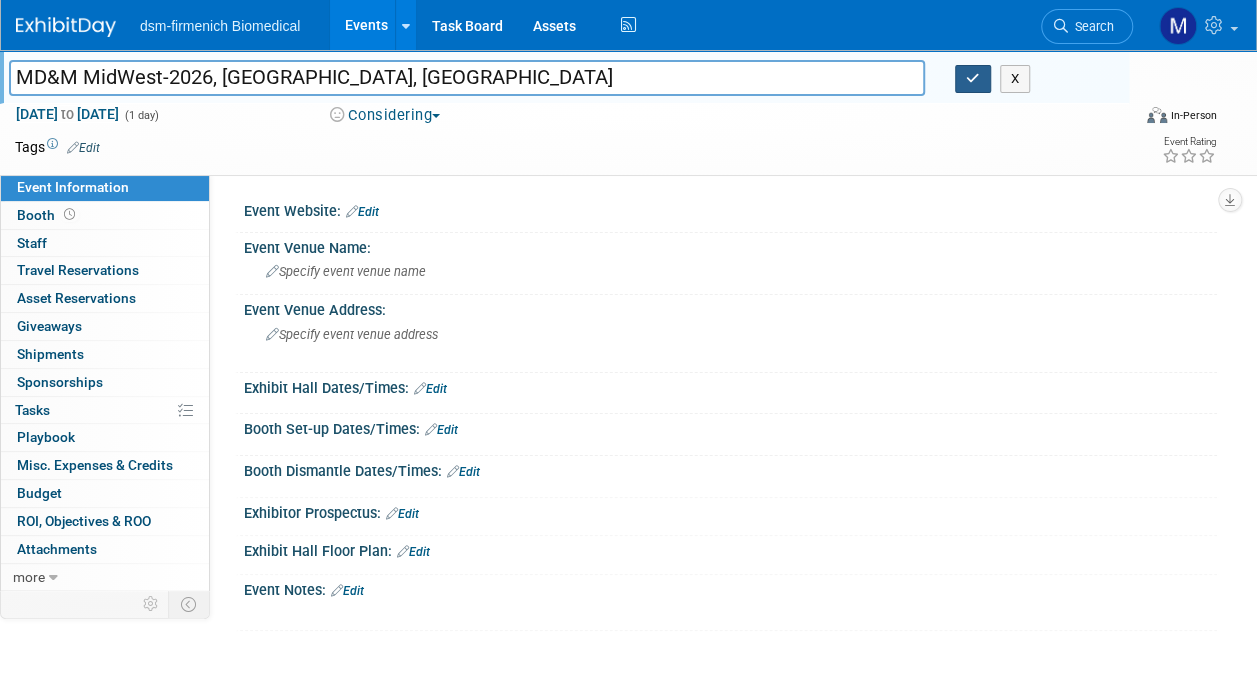 type on "MD&M MidWest-2026, [GEOGRAPHIC_DATA], [GEOGRAPHIC_DATA]" 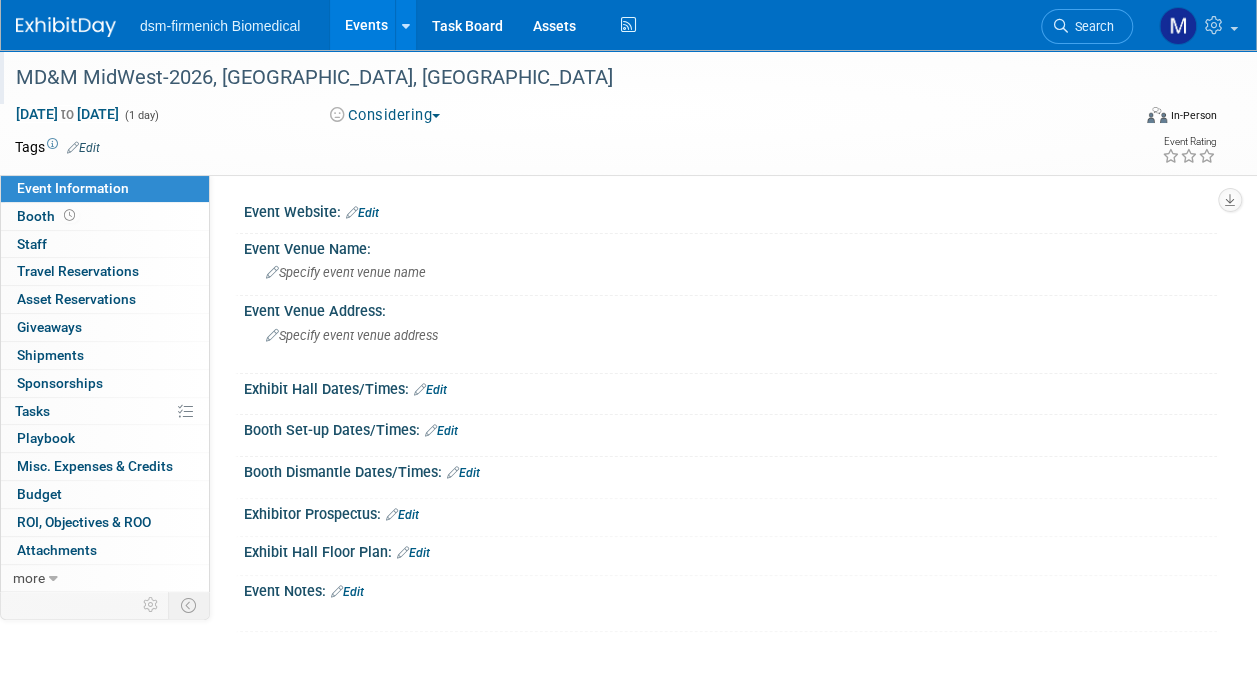 click on "Events" at bounding box center [366, 25] 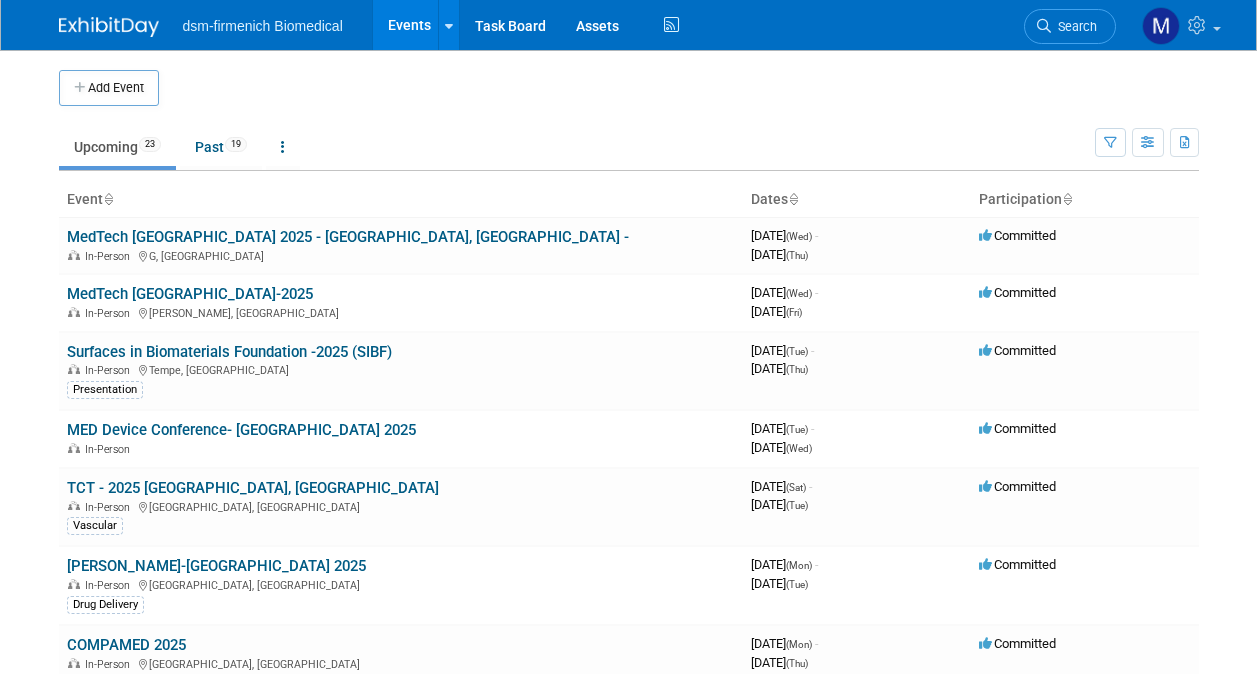 scroll, scrollTop: 0, scrollLeft: 0, axis: both 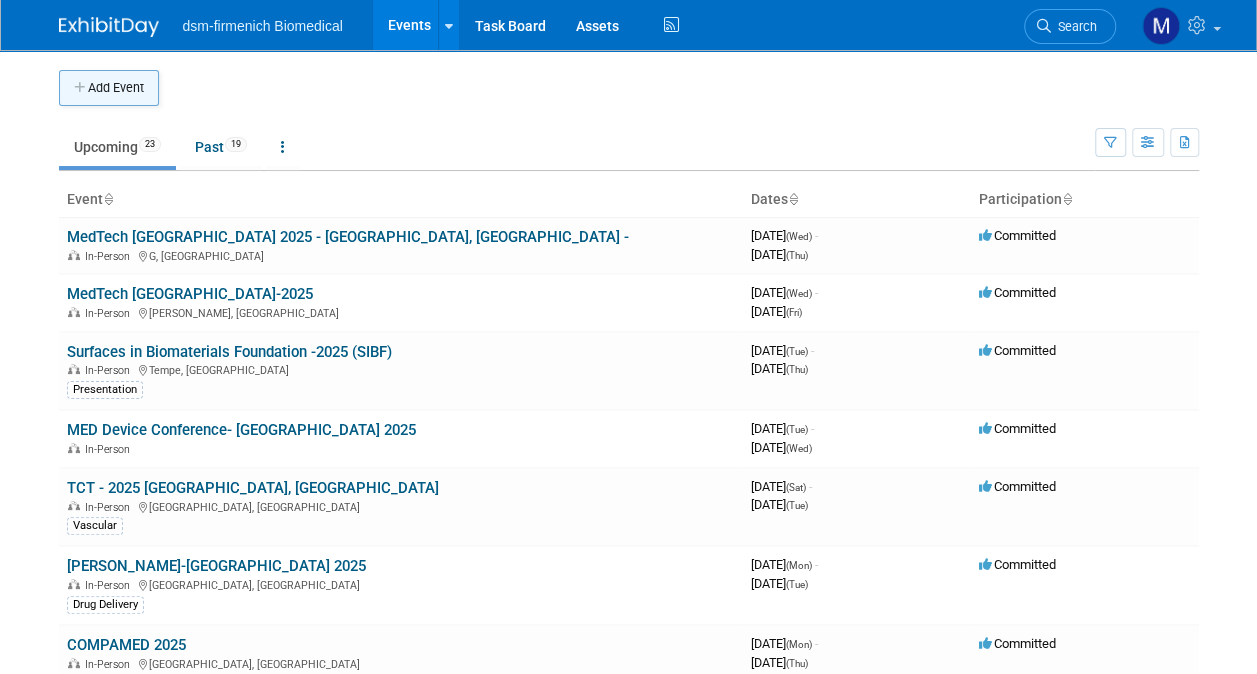 click on "Add Event" at bounding box center (109, 88) 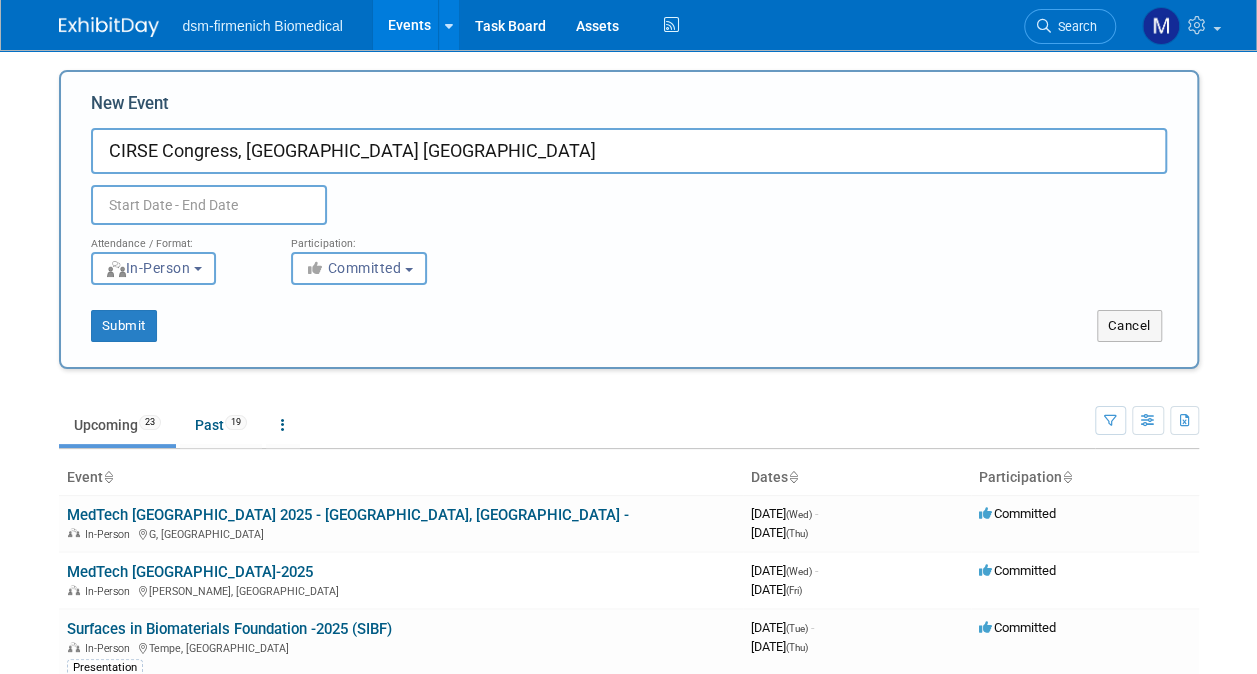 type on "CIRSE Congress, [GEOGRAPHIC_DATA] [GEOGRAPHIC_DATA]" 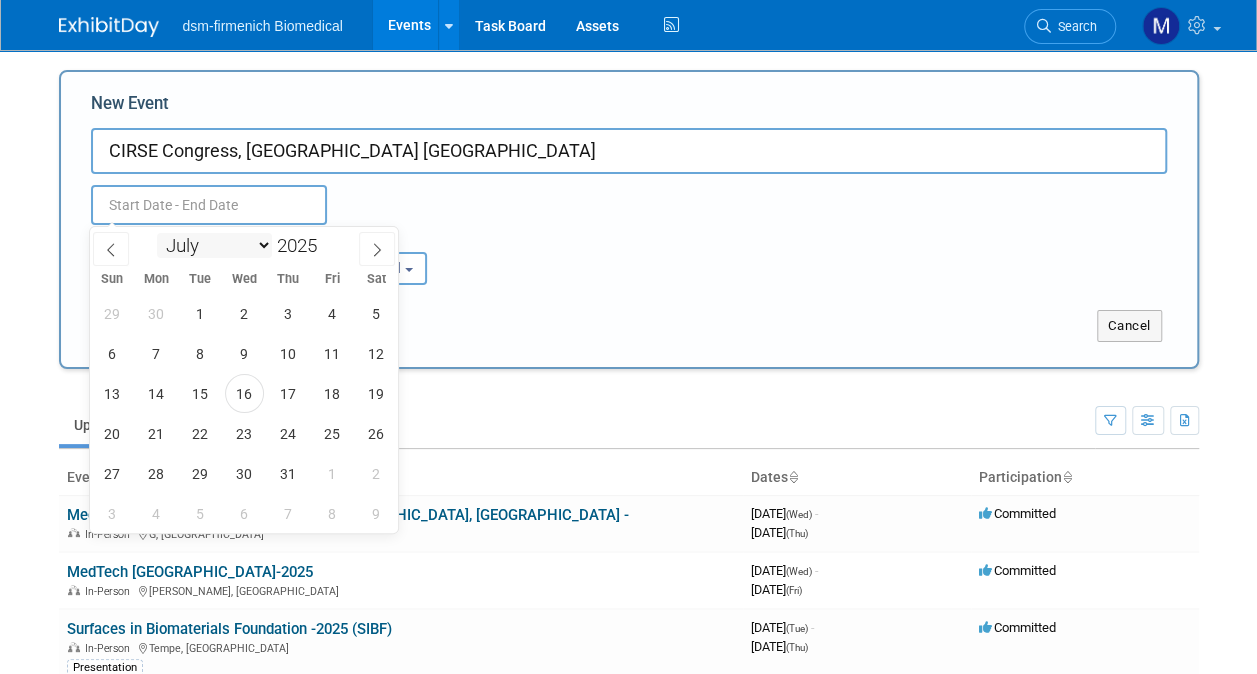 click on "January February March April May June July August September October November December" at bounding box center (214, 245) 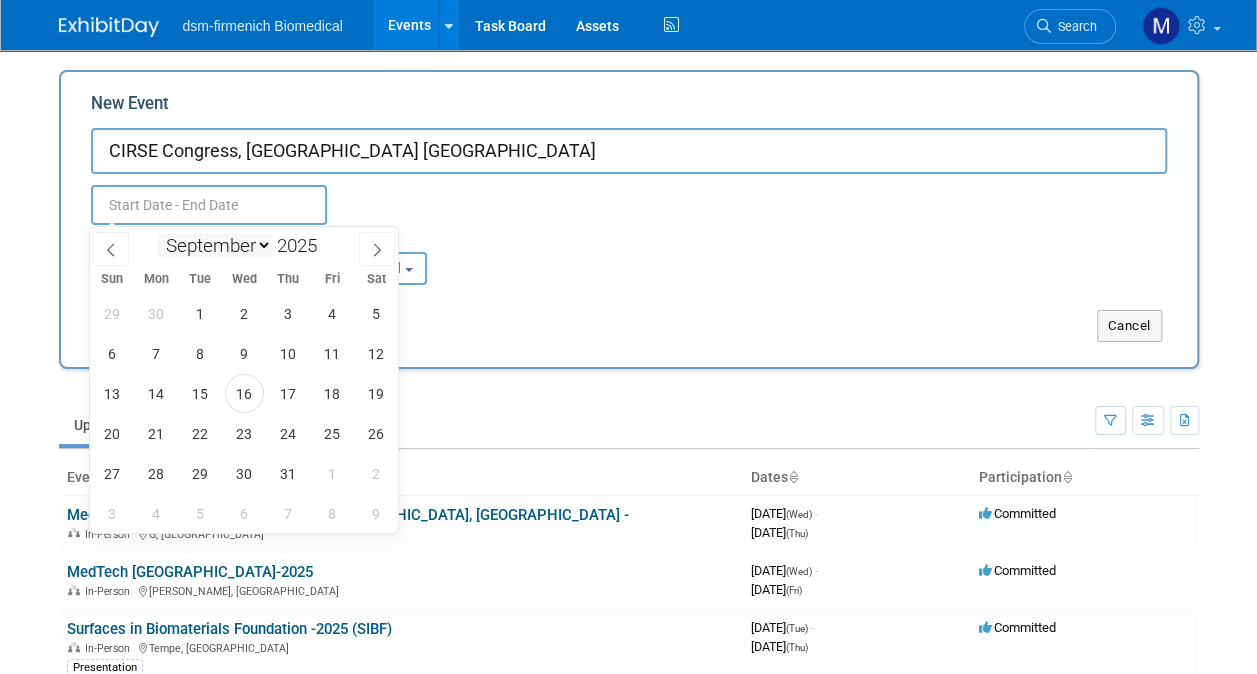 click on "January February March April May June July August September October November December" at bounding box center [214, 245] 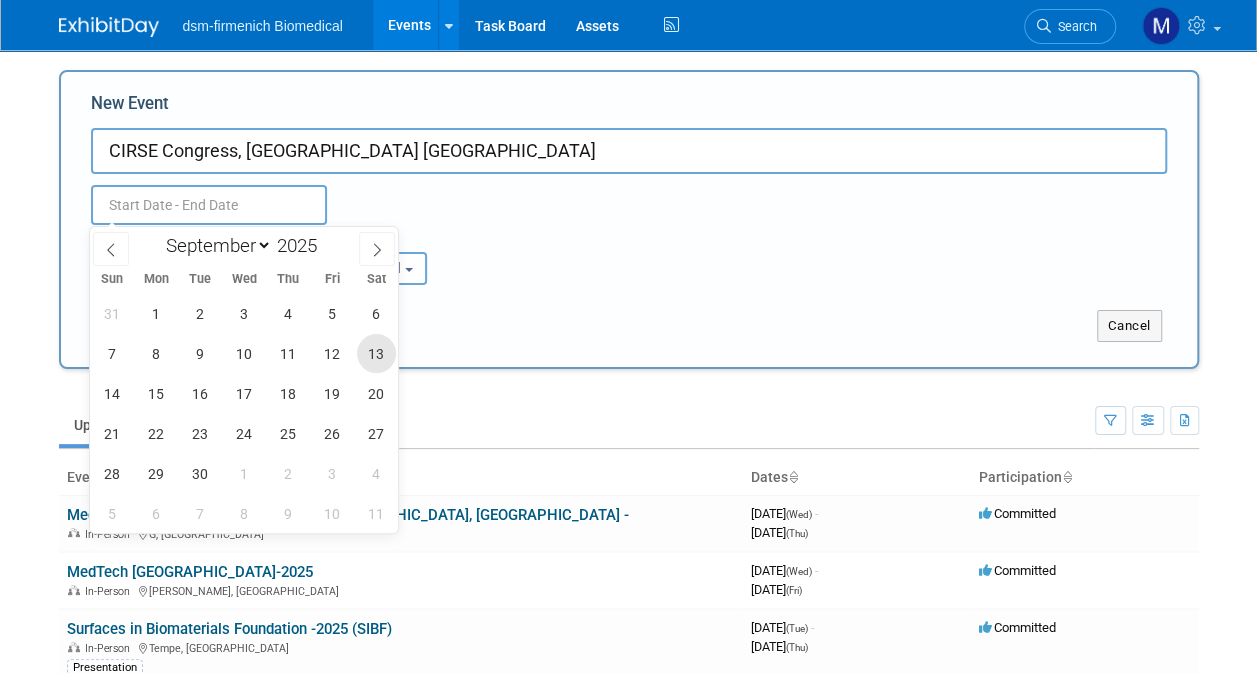click on "13" at bounding box center [376, 353] 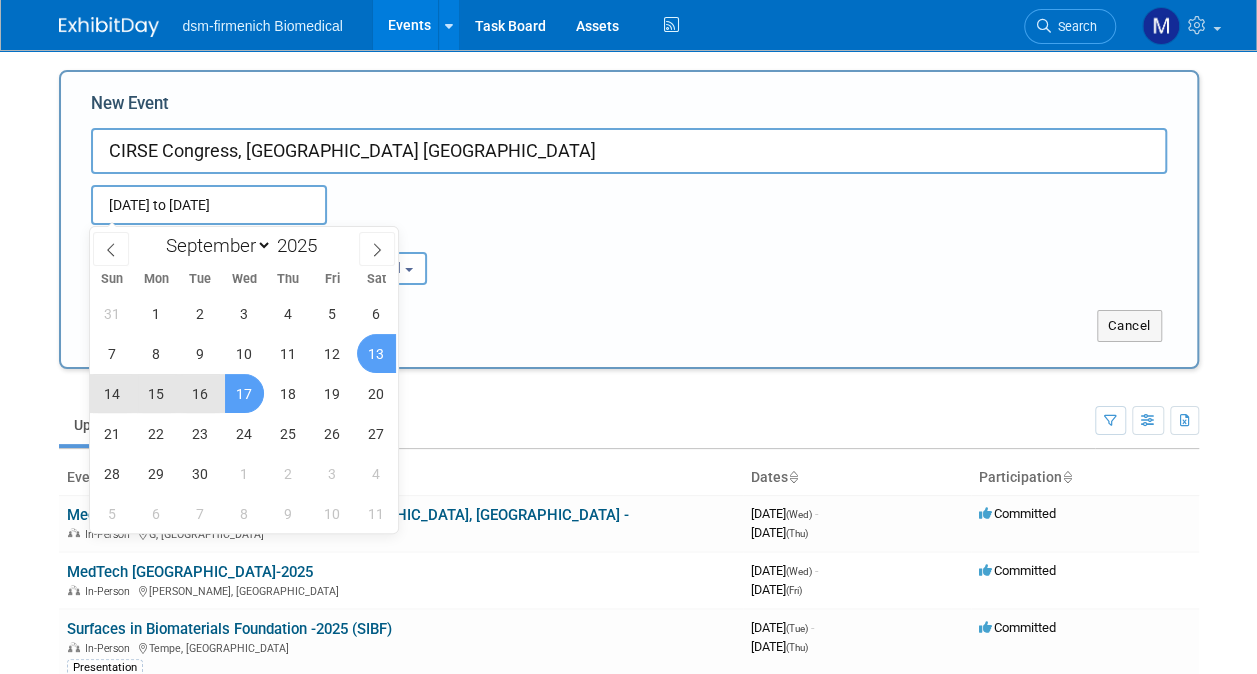 click on "17" at bounding box center (244, 393) 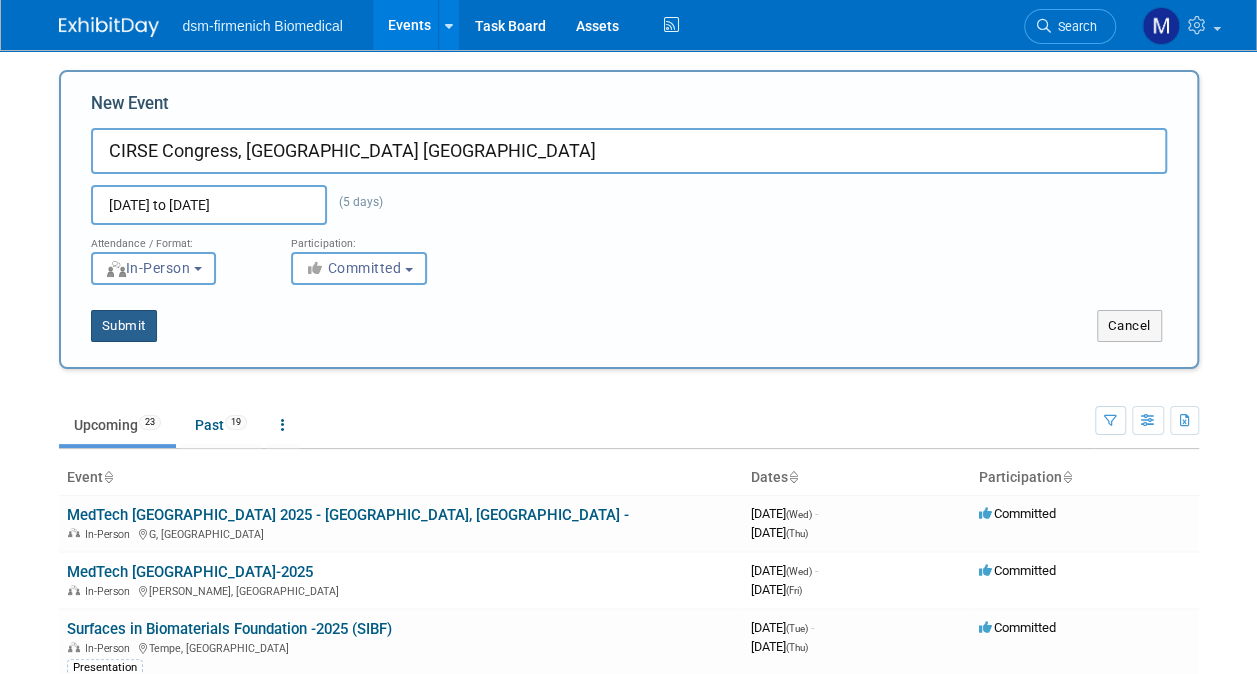 click on "Submit" at bounding box center (124, 326) 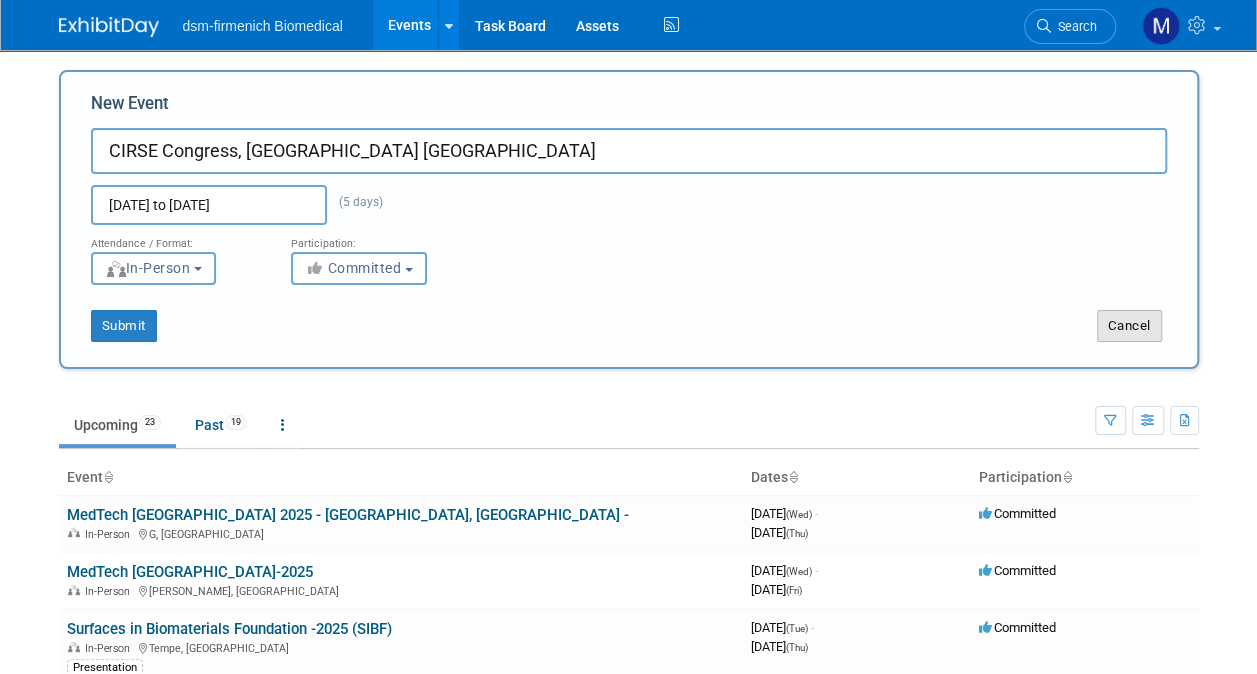 click on "Cancel" at bounding box center (1129, 326) 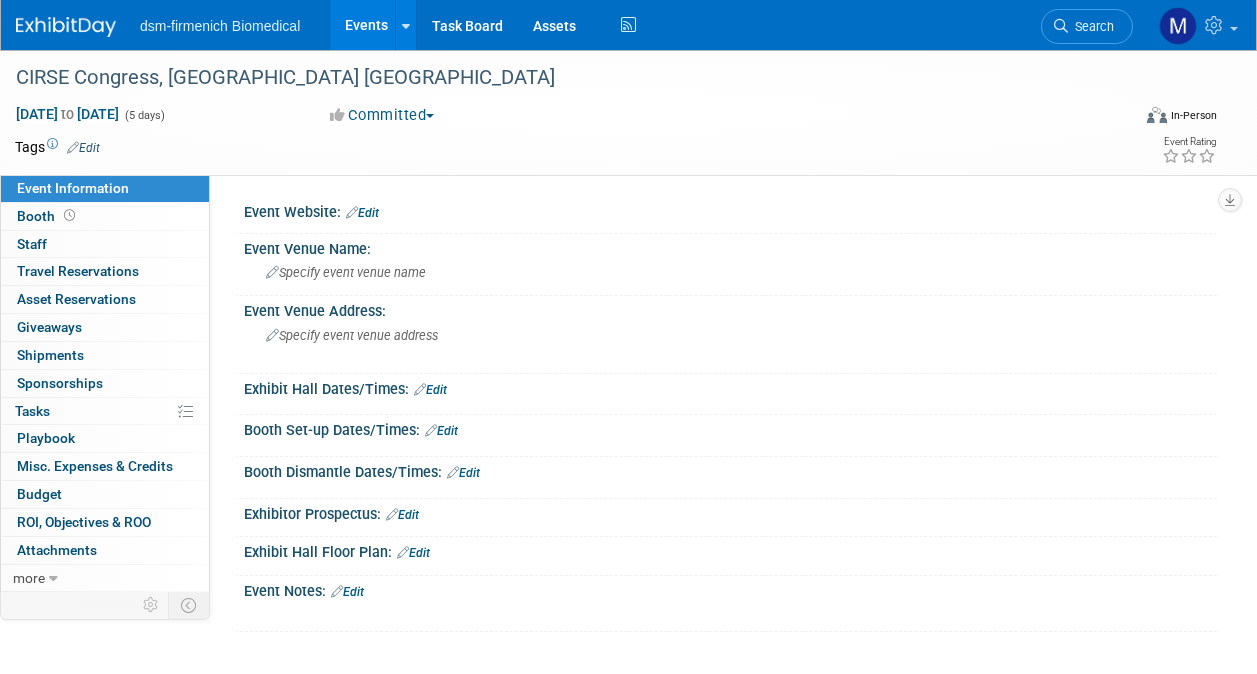 scroll, scrollTop: 0, scrollLeft: 0, axis: both 